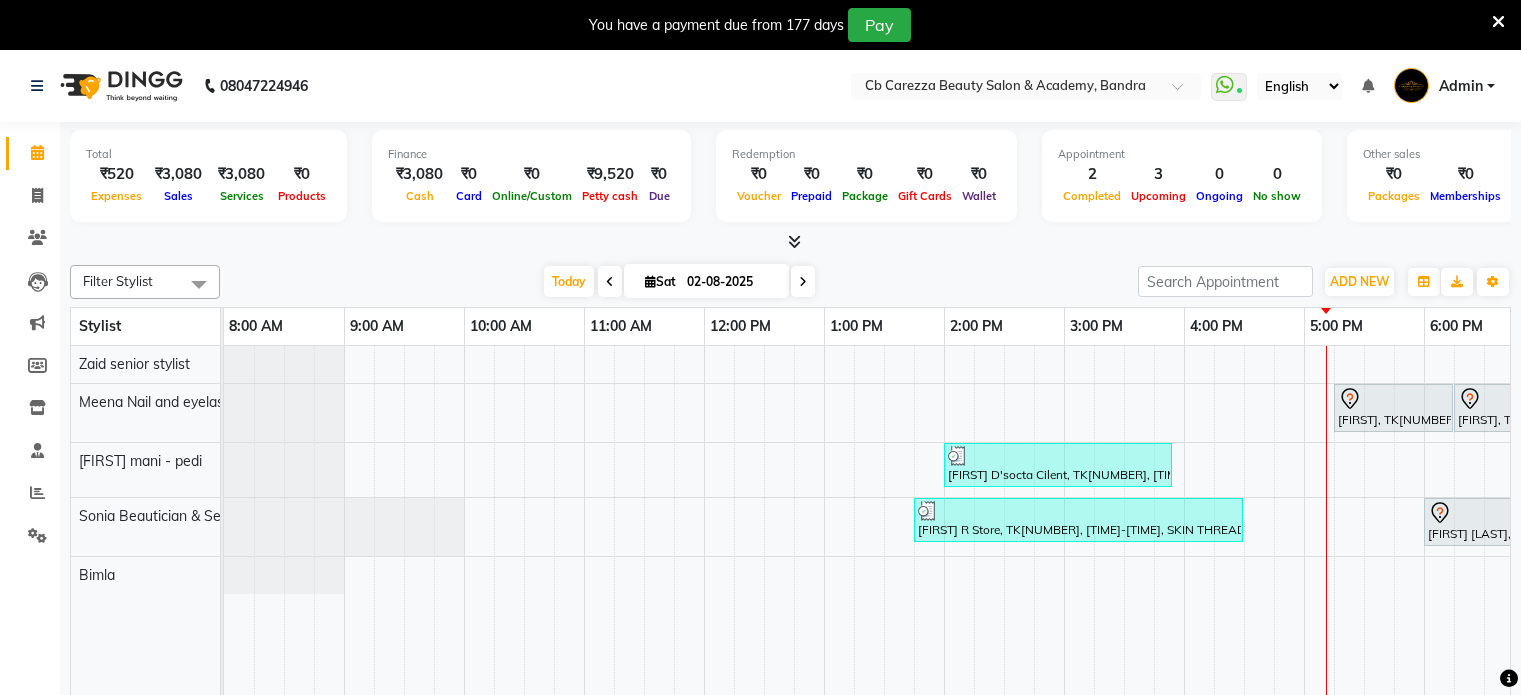 scroll, scrollTop: 50, scrollLeft: 0, axis: vertical 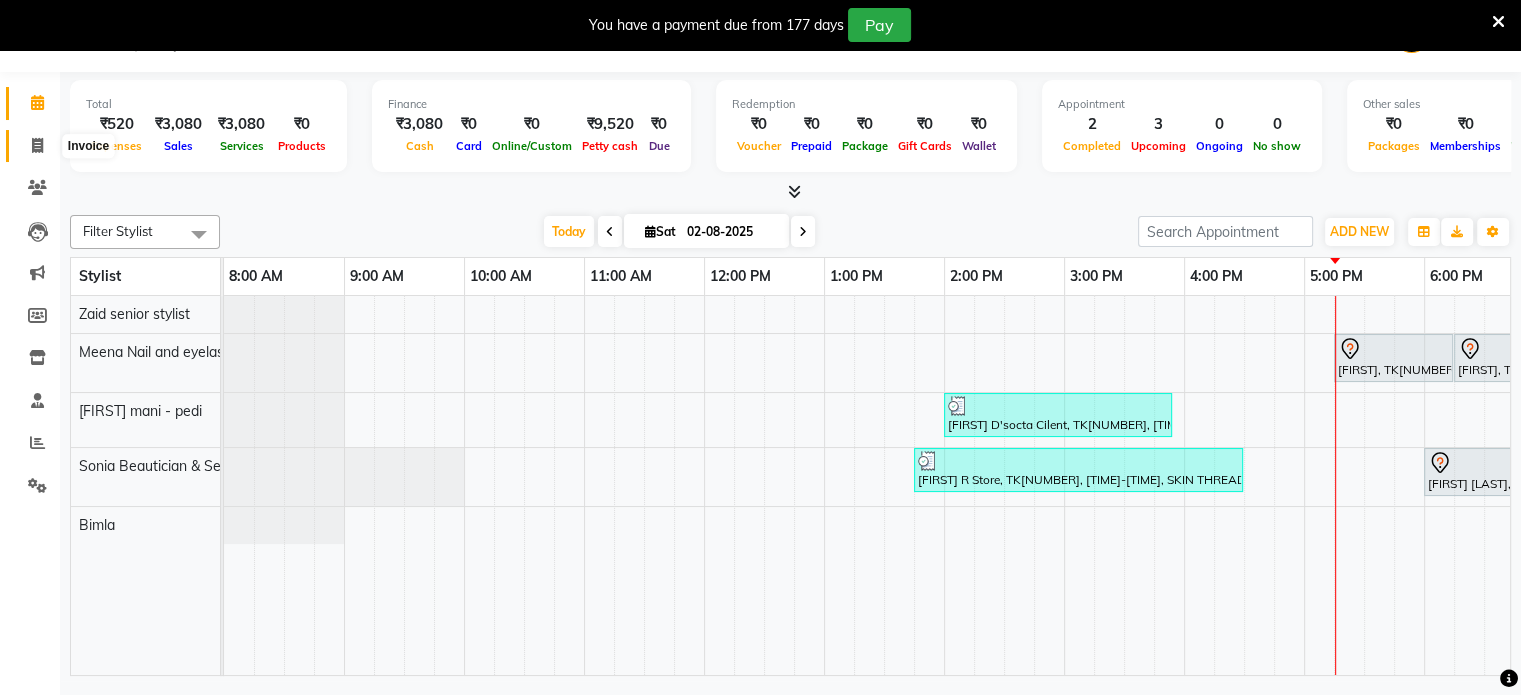 click 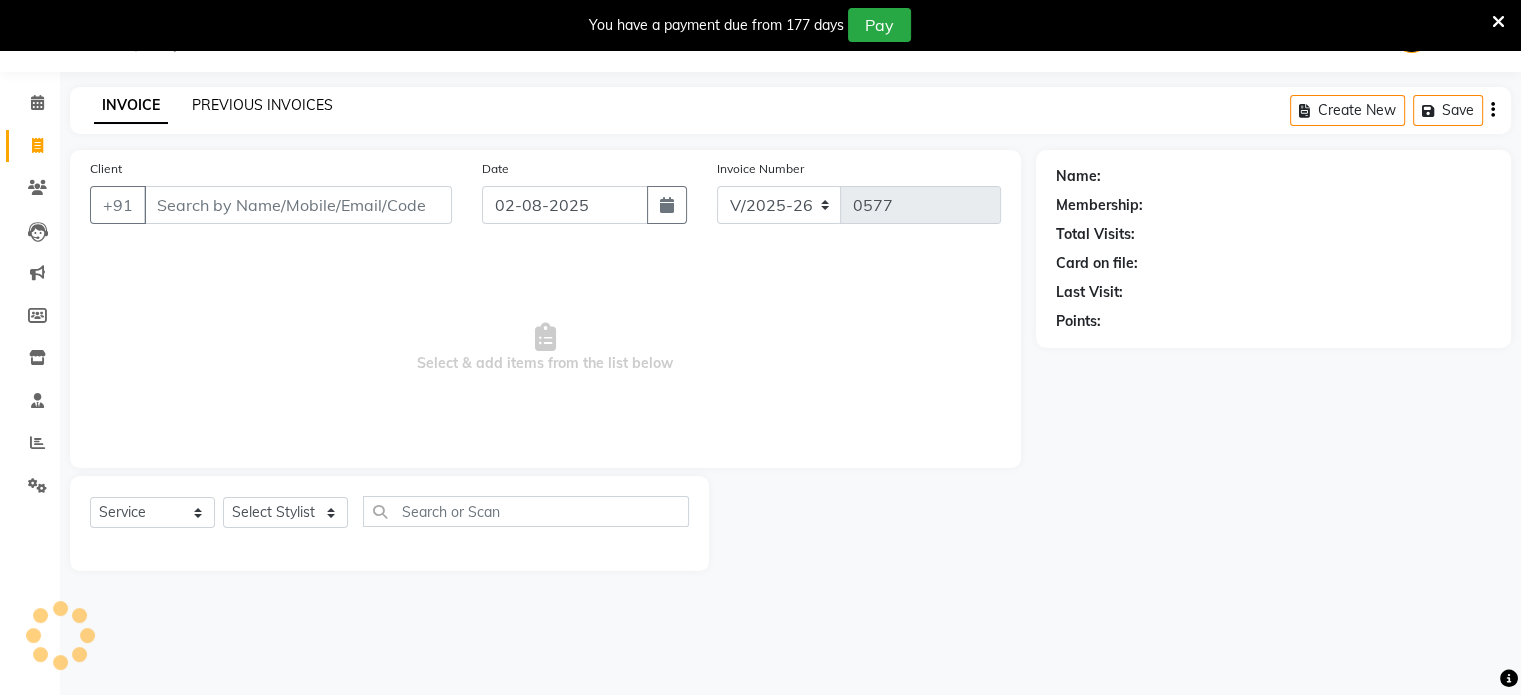click on "PREVIOUS INVOICES" 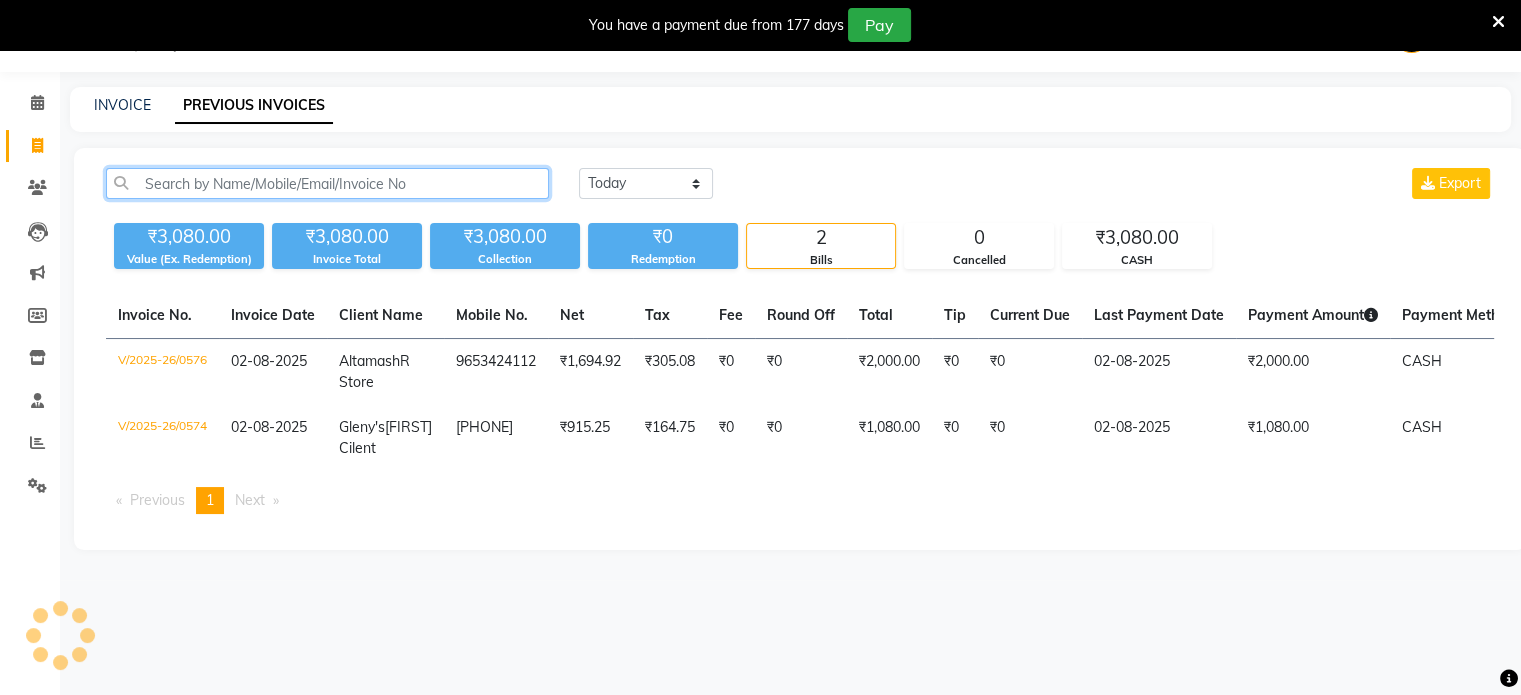 click 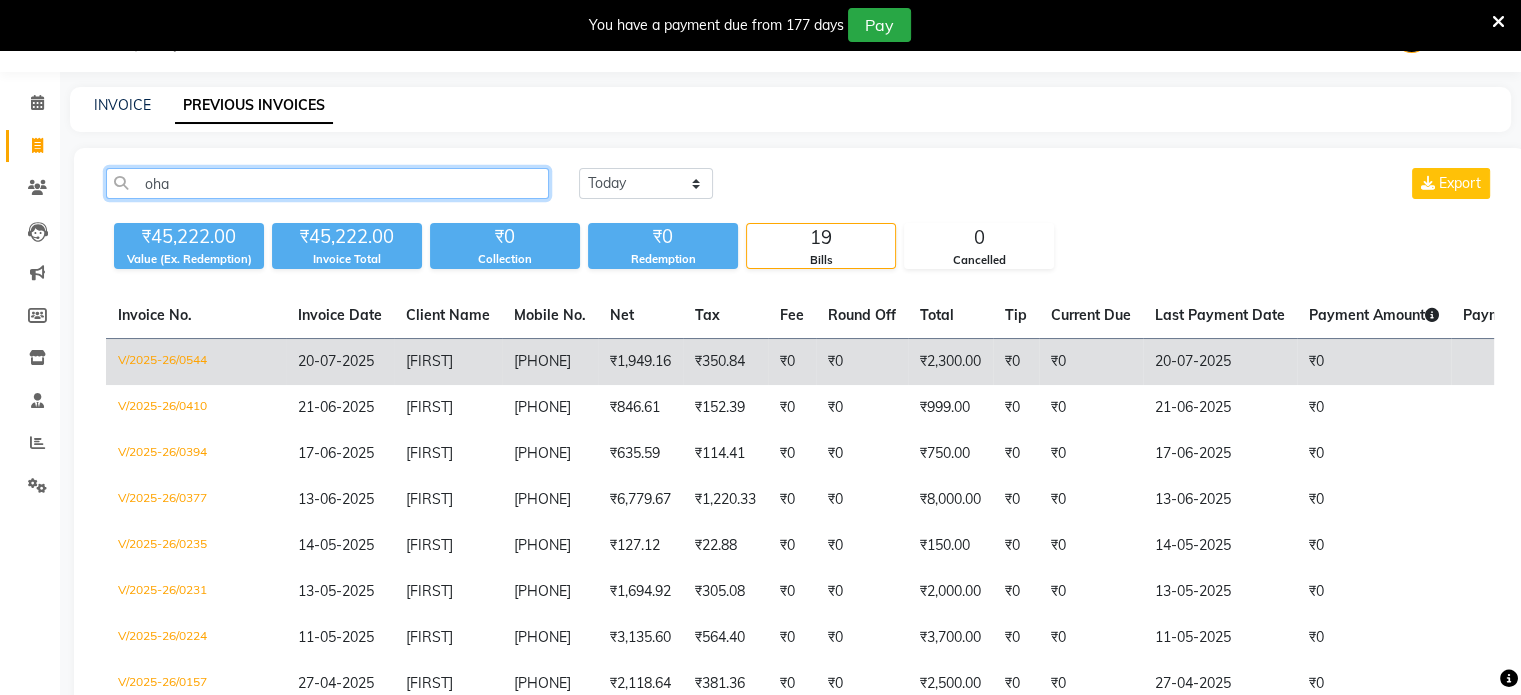 type on "oha" 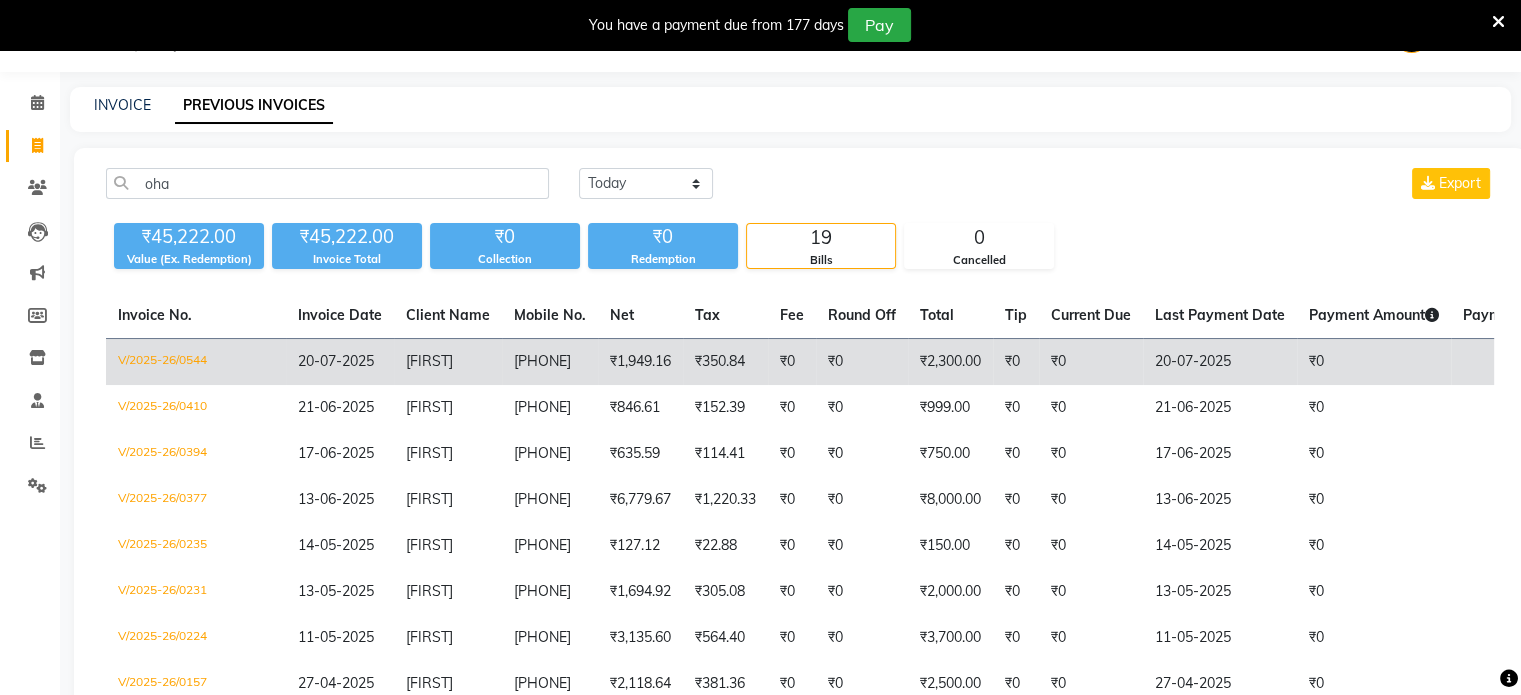 click on "[FIRST]" 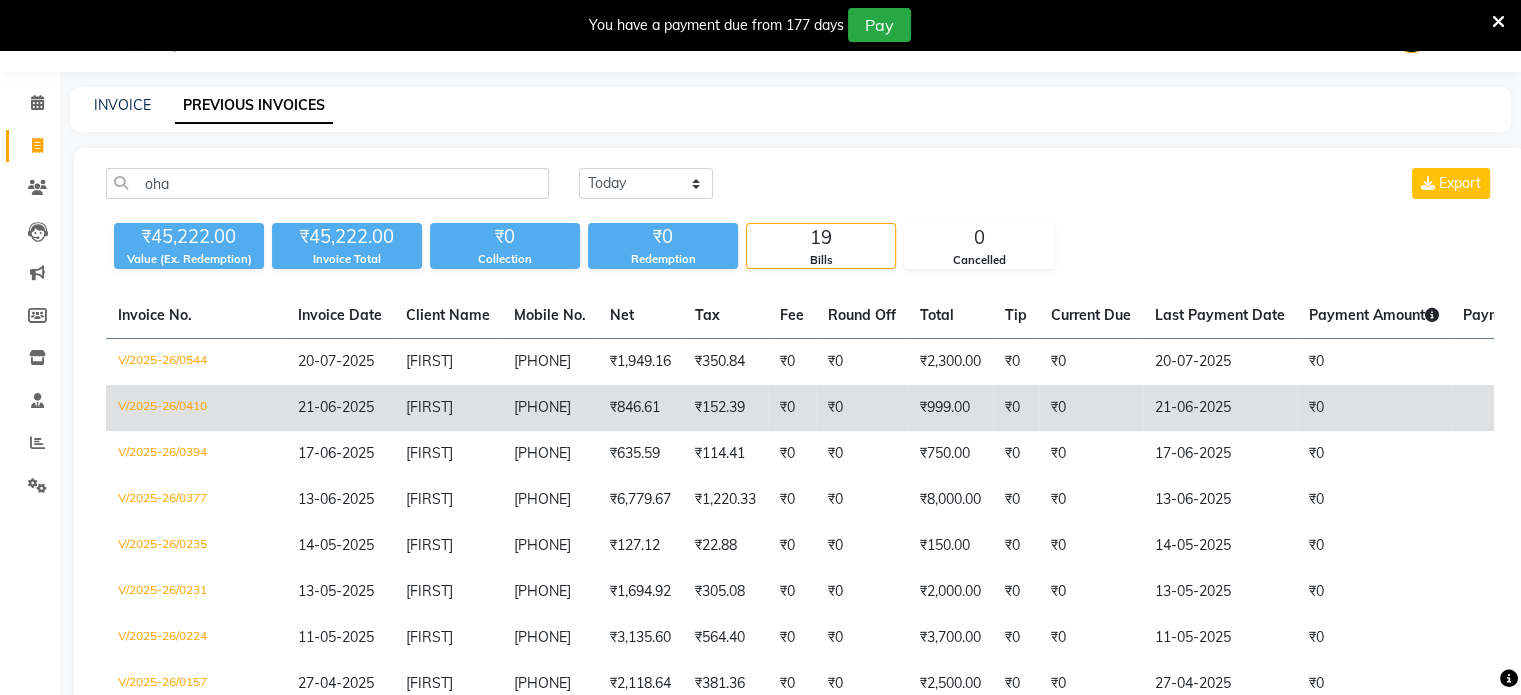 click on "21-06-2025" 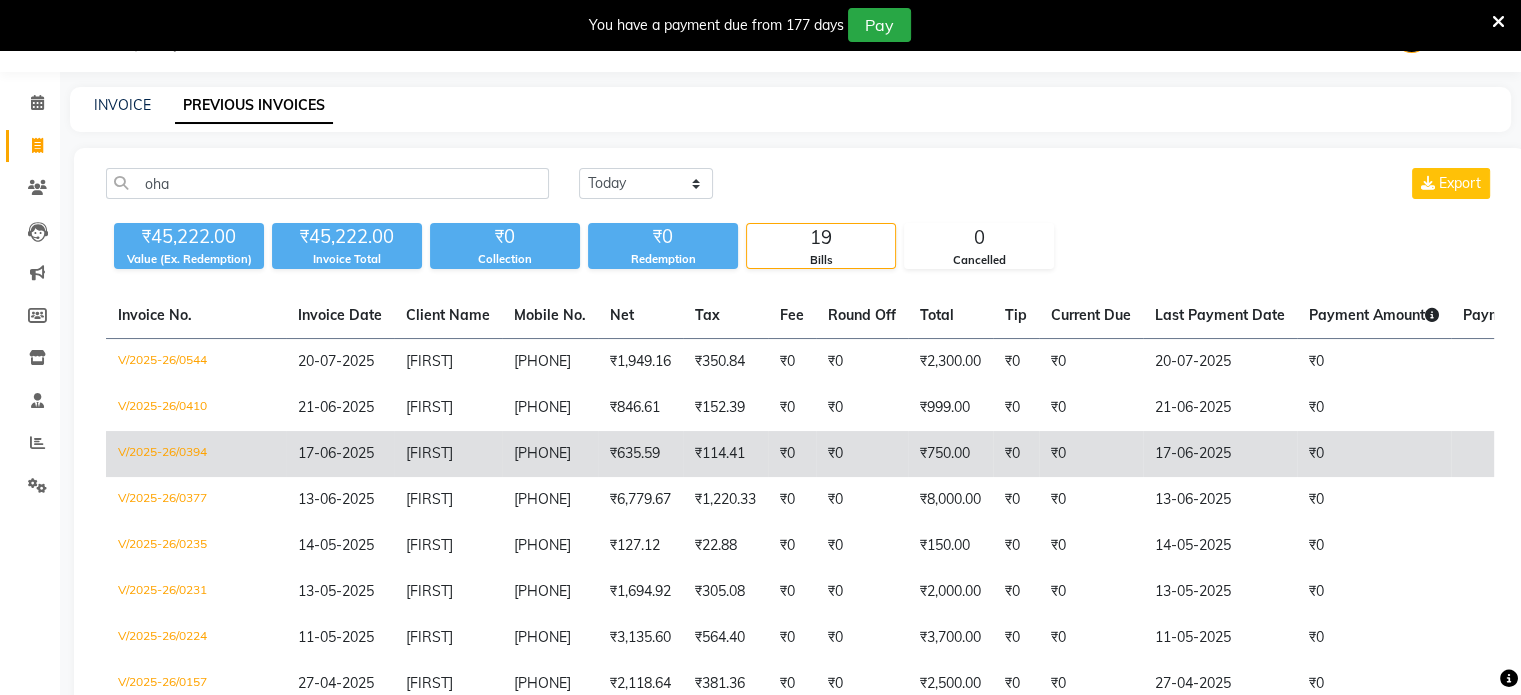 click on "[FIRST]" 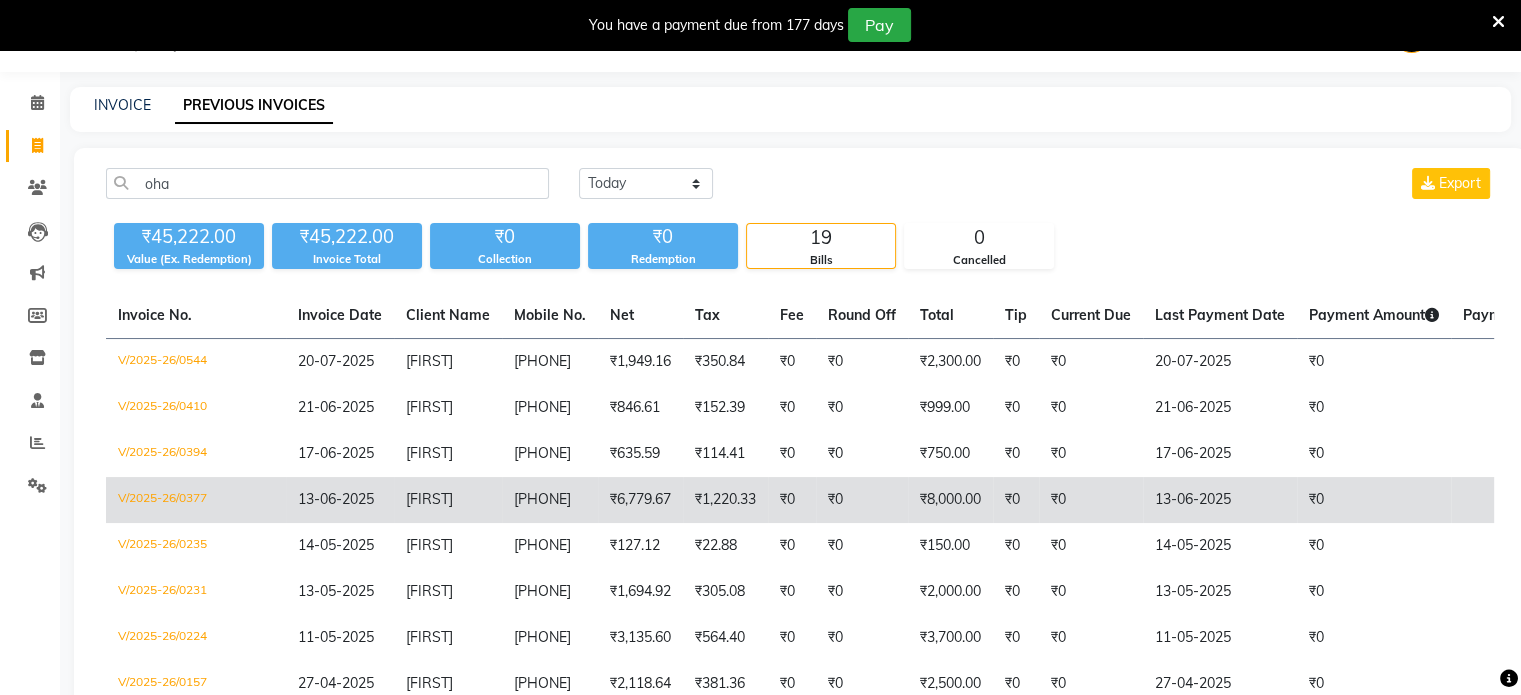 click on "[FIRST]" 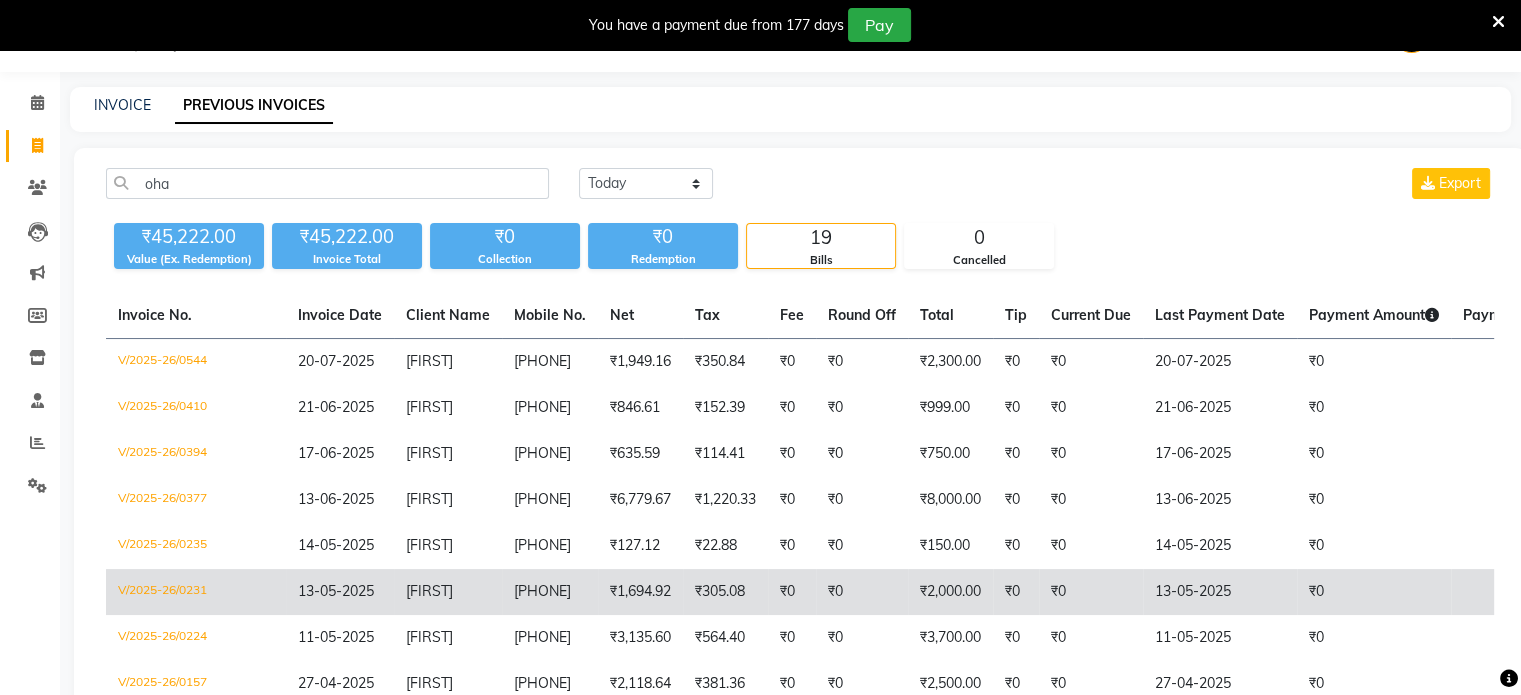 click on "13-05-2025" 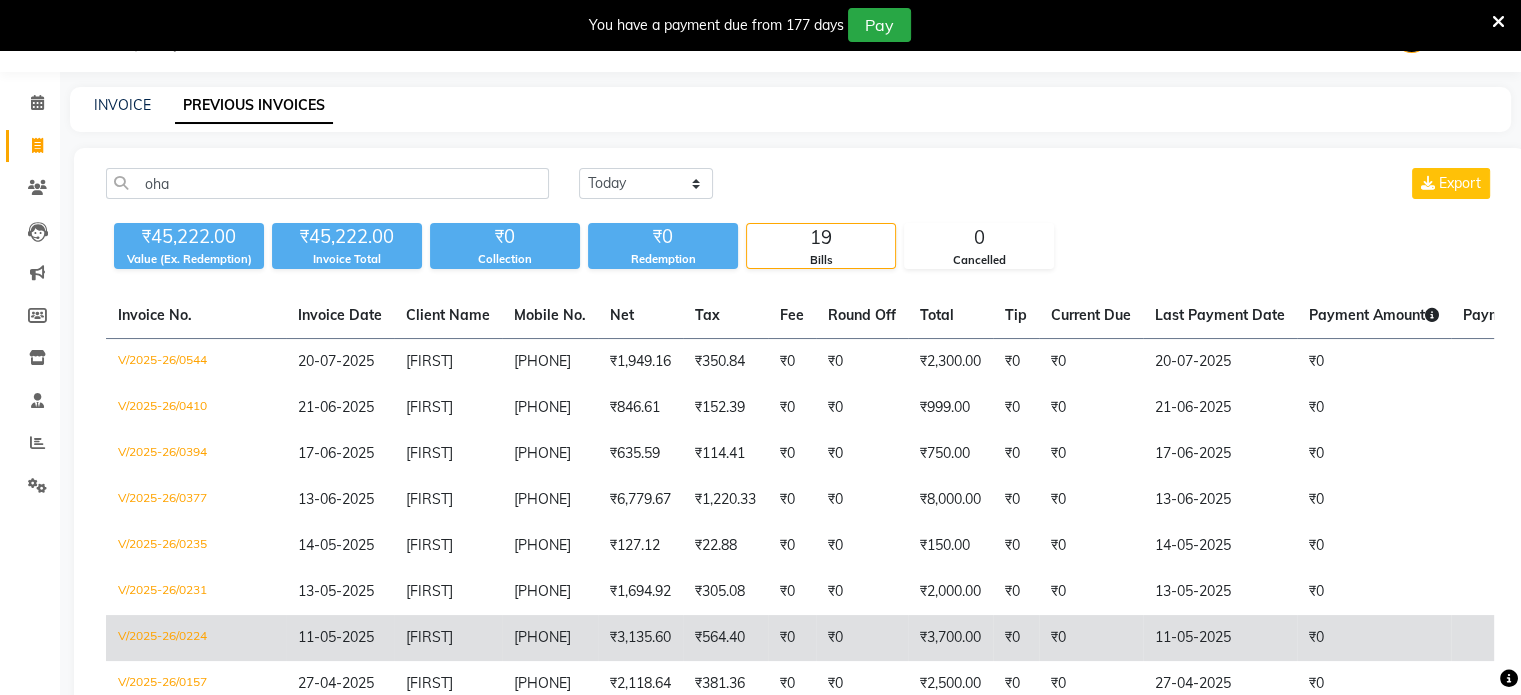 click on "[FIRST]" 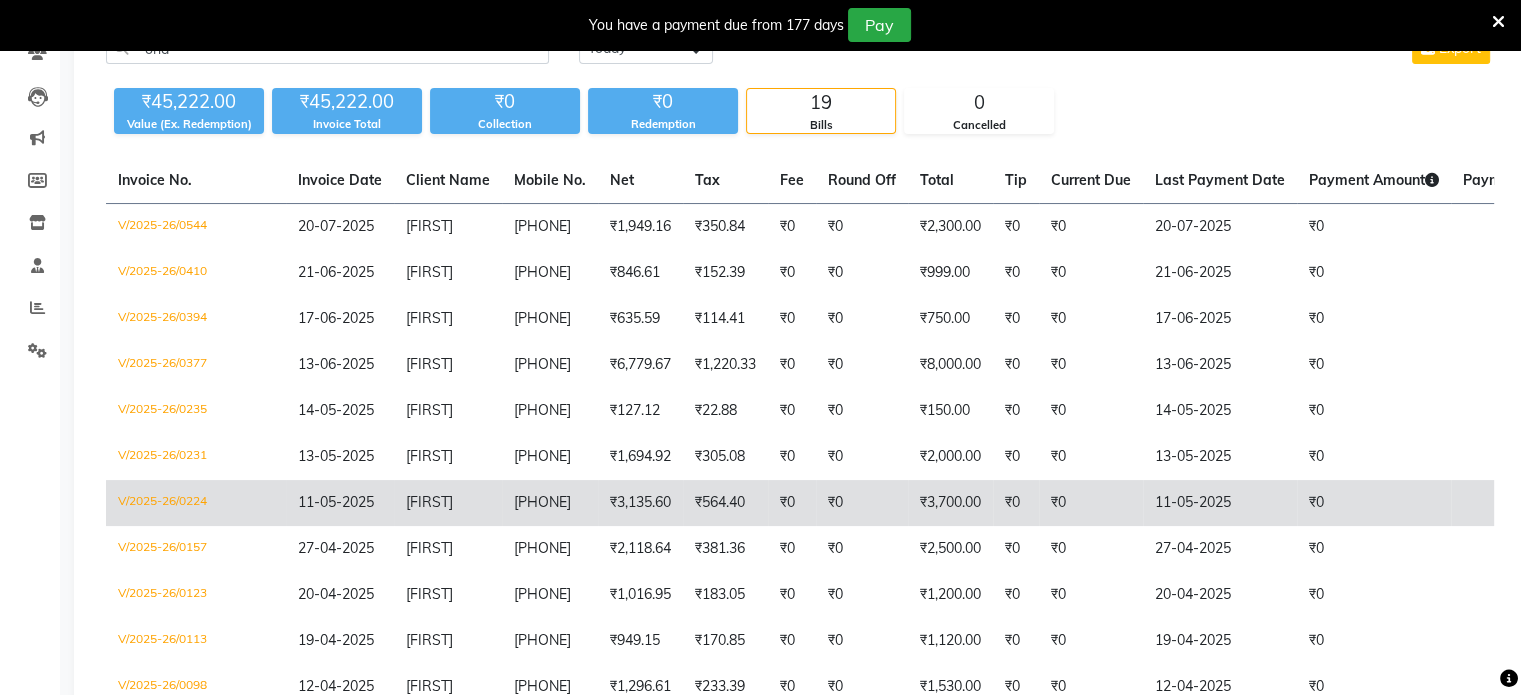 scroll, scrollTop: 189, scrollLeft: 0, axis: vertical 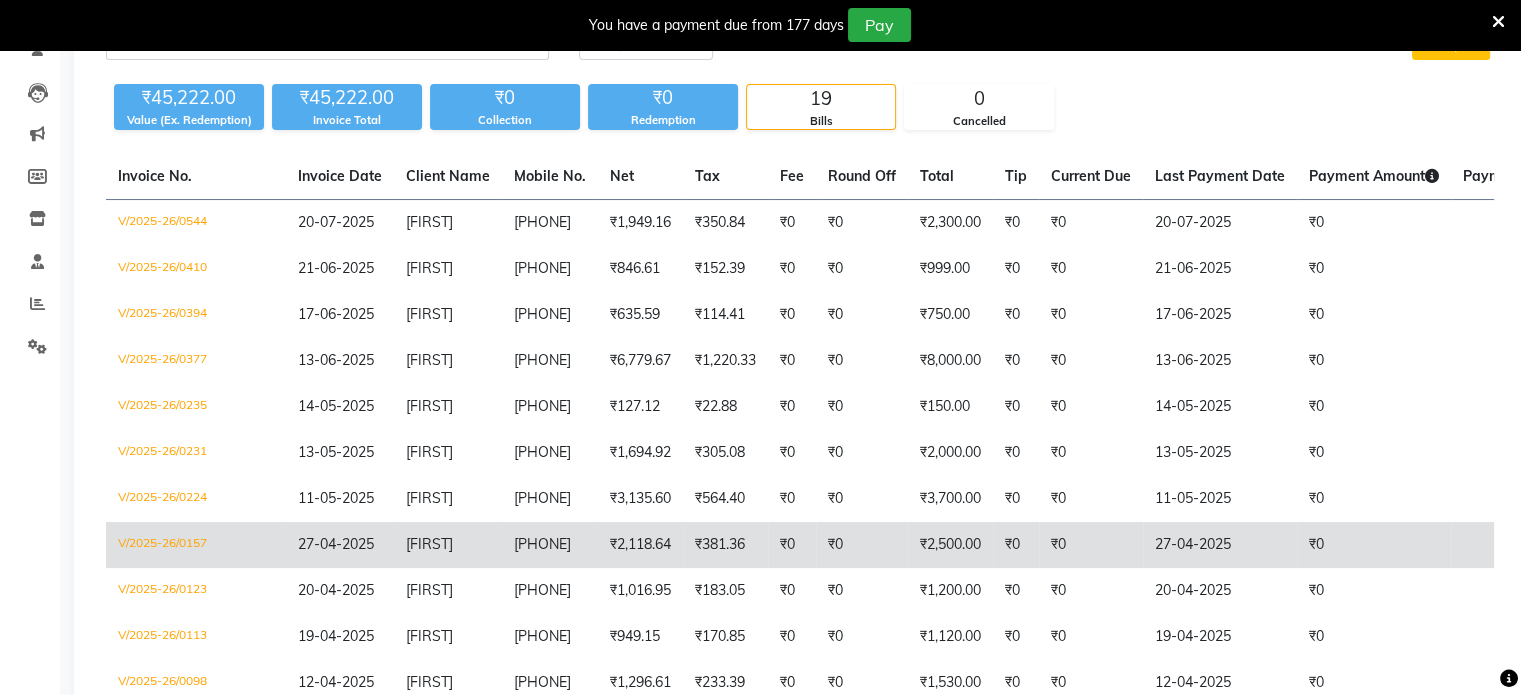 click on "[FIRST]" 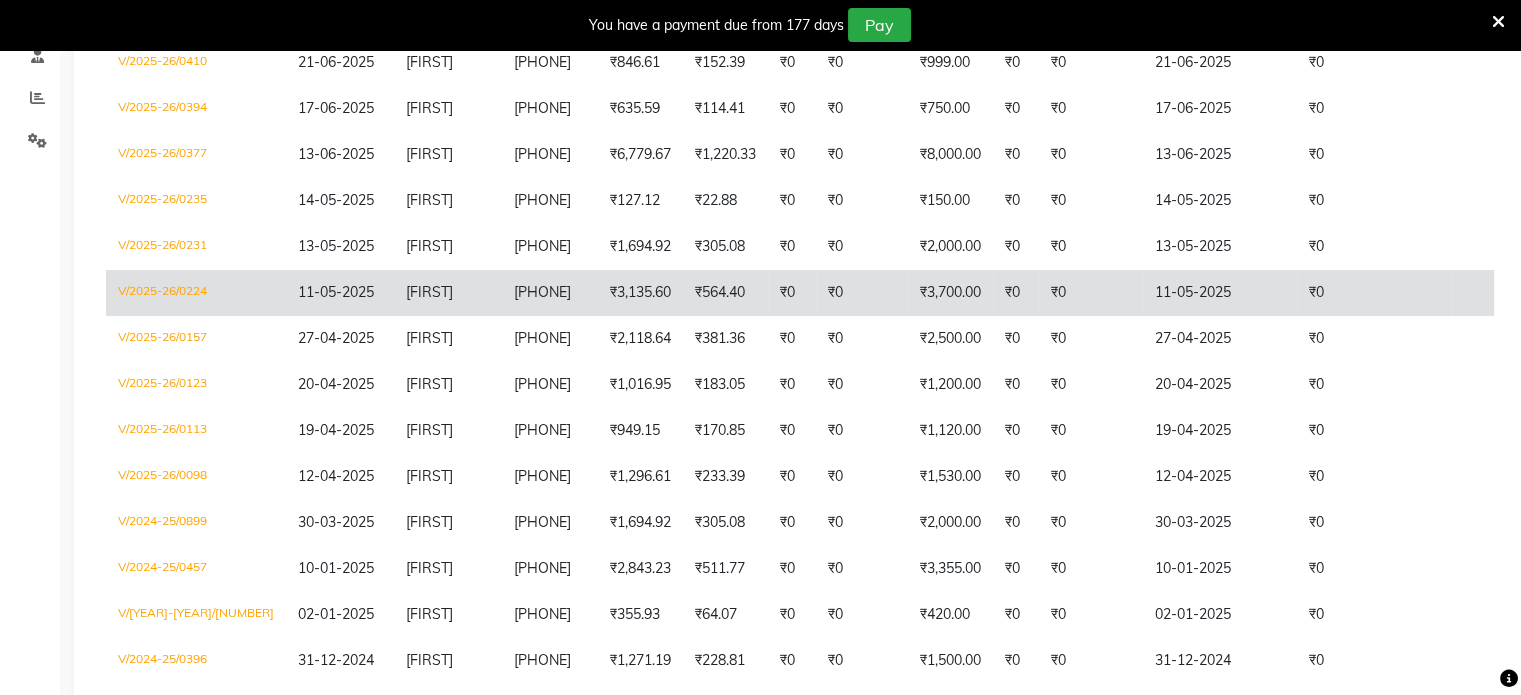 scroll, scrollTop: 407, scrollLeft: 0, axis: vertical 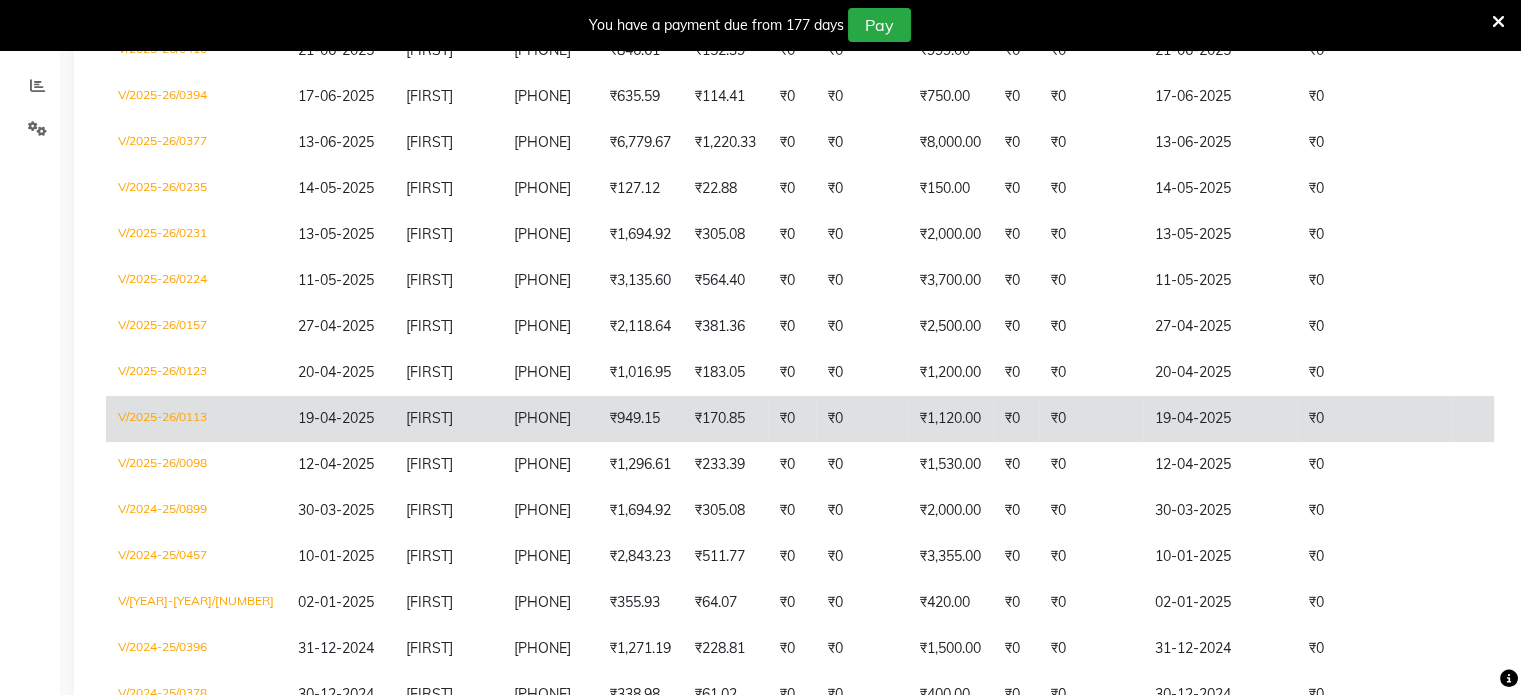 click on "8433665501" 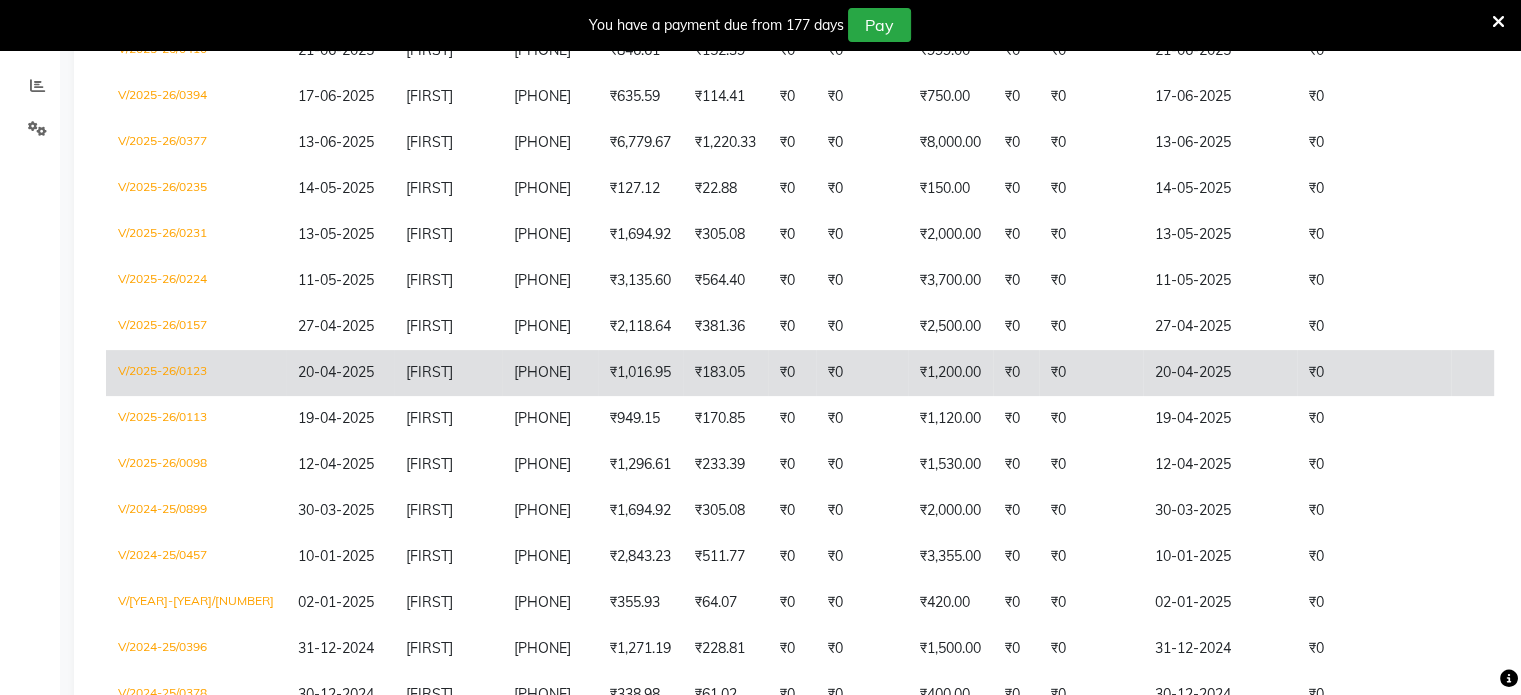 click on "[FIRST]" 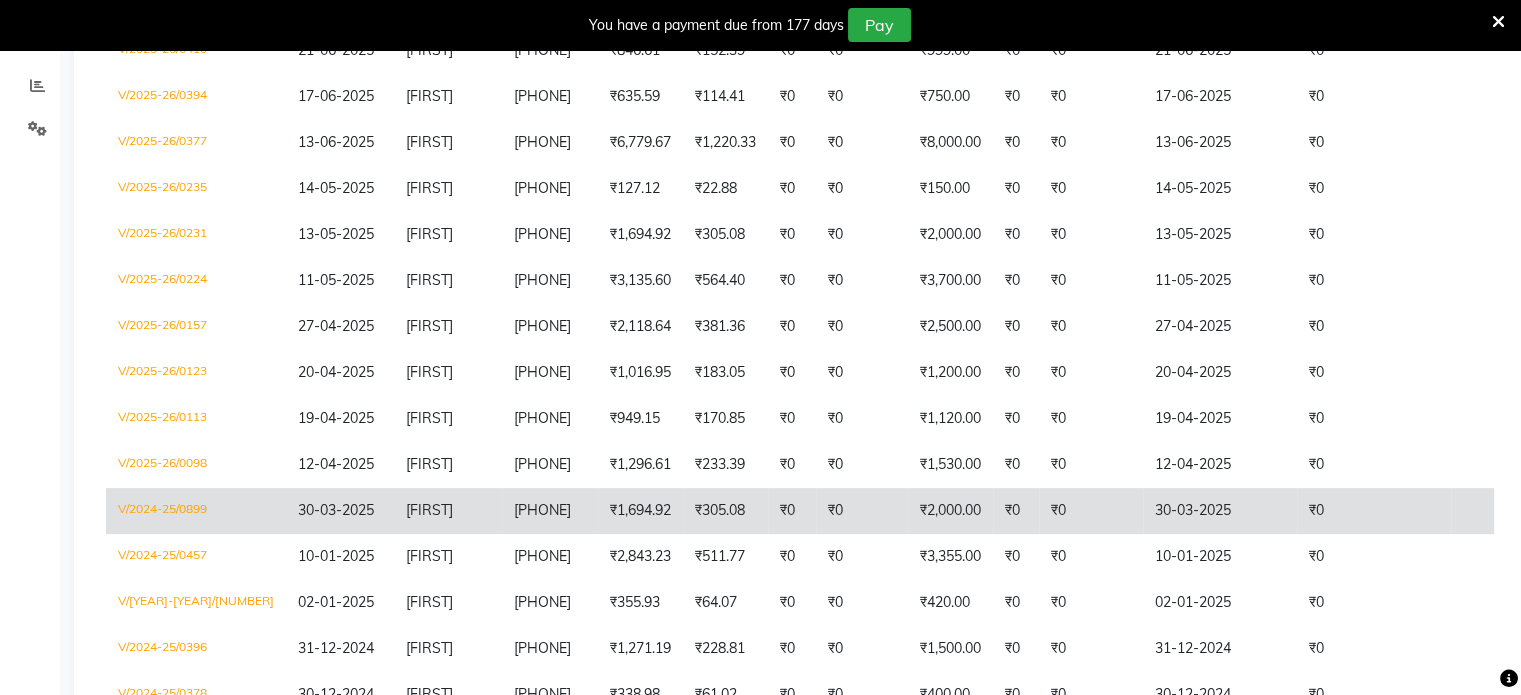 click on "8433665501" 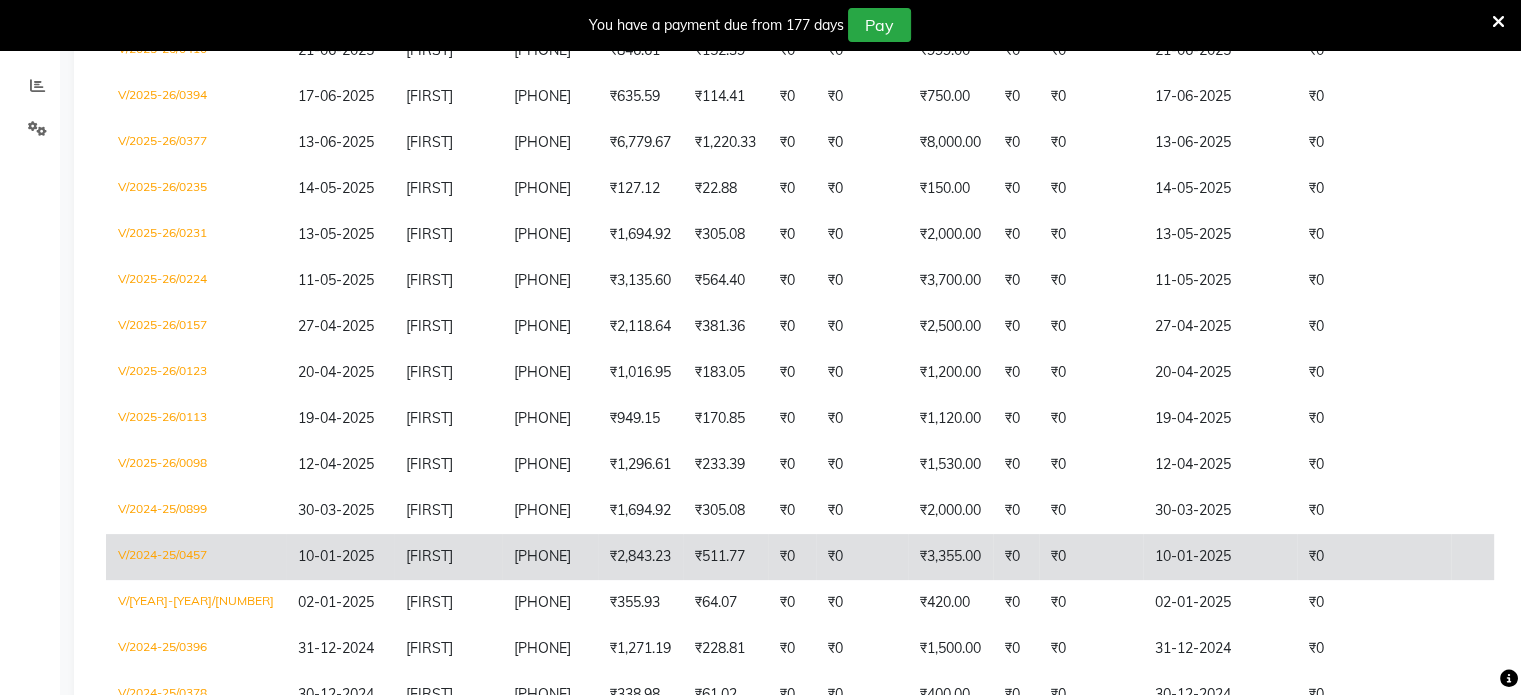 click on "[FIRST]" 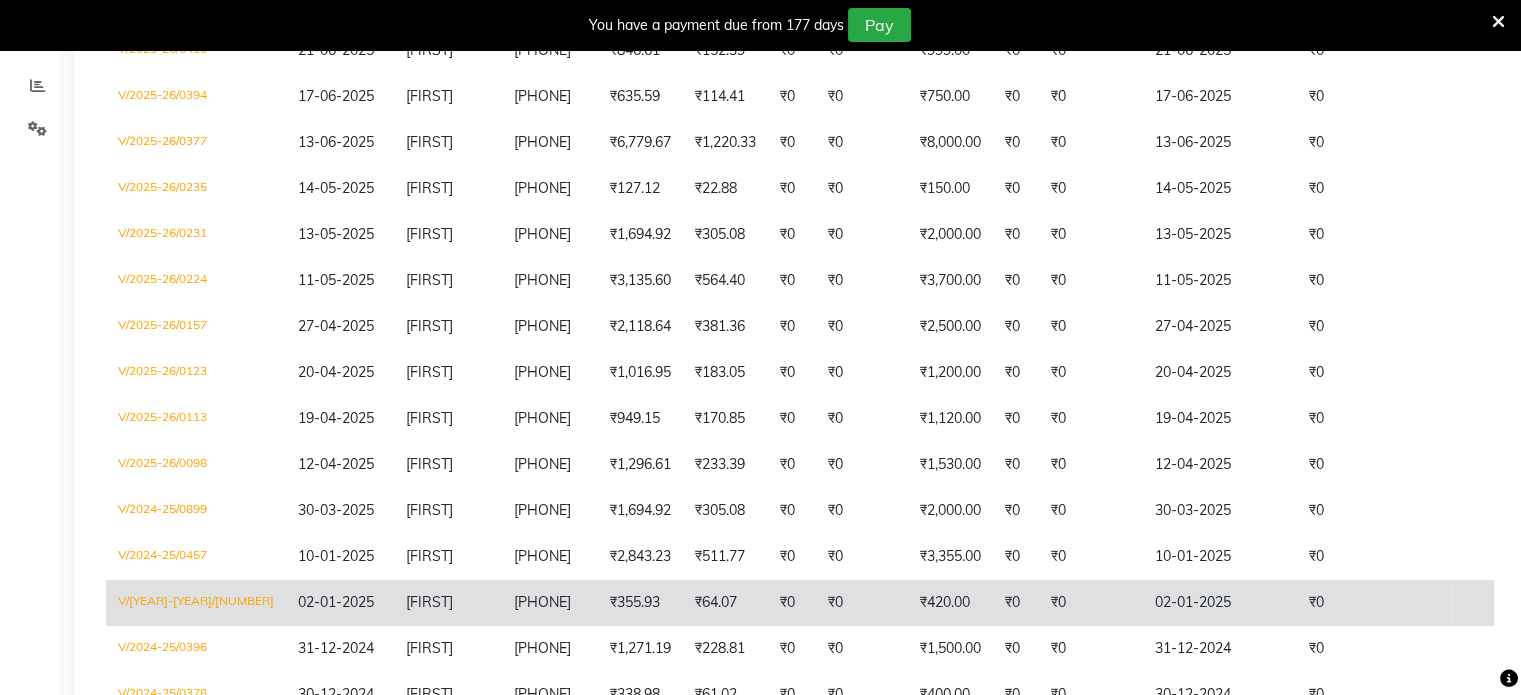 click on "[FIRST]" 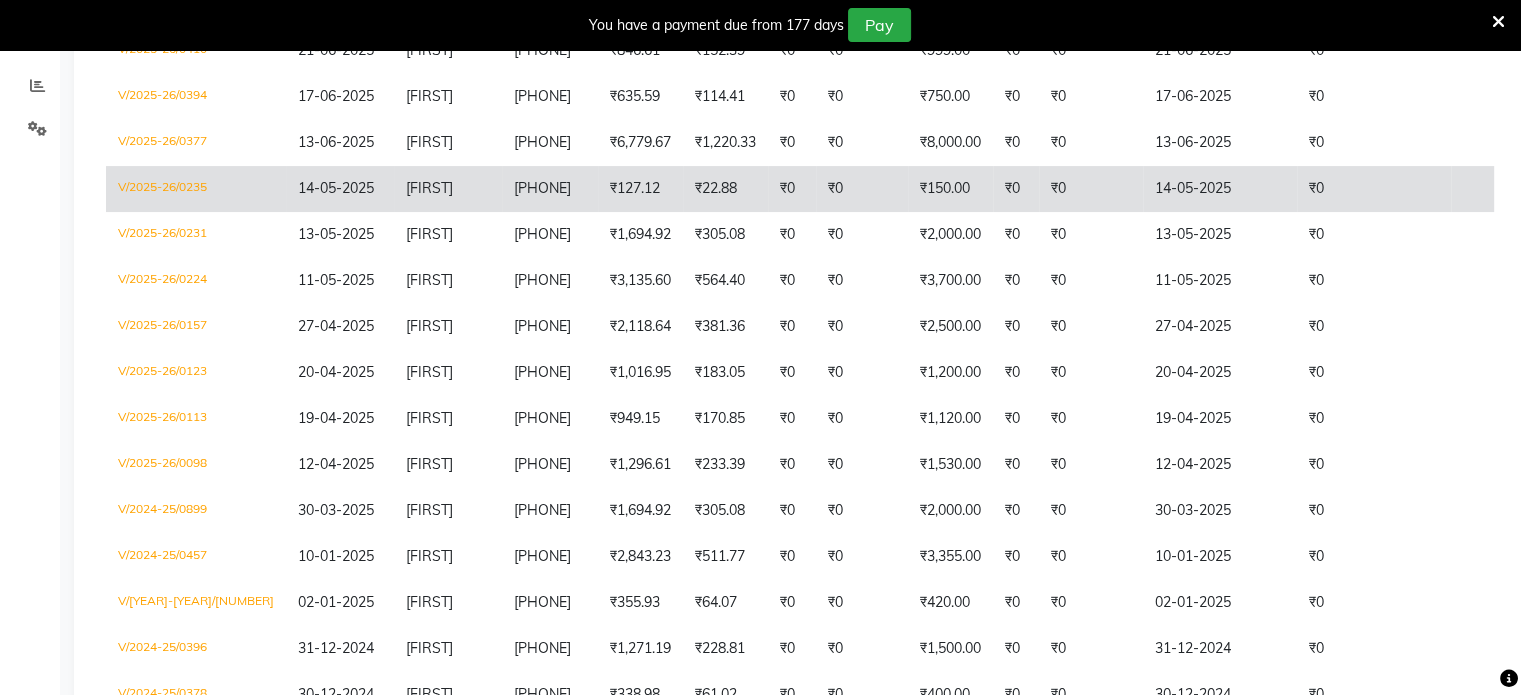 scroll, scrollTop: 0, scrollLeft: 0, axis: both 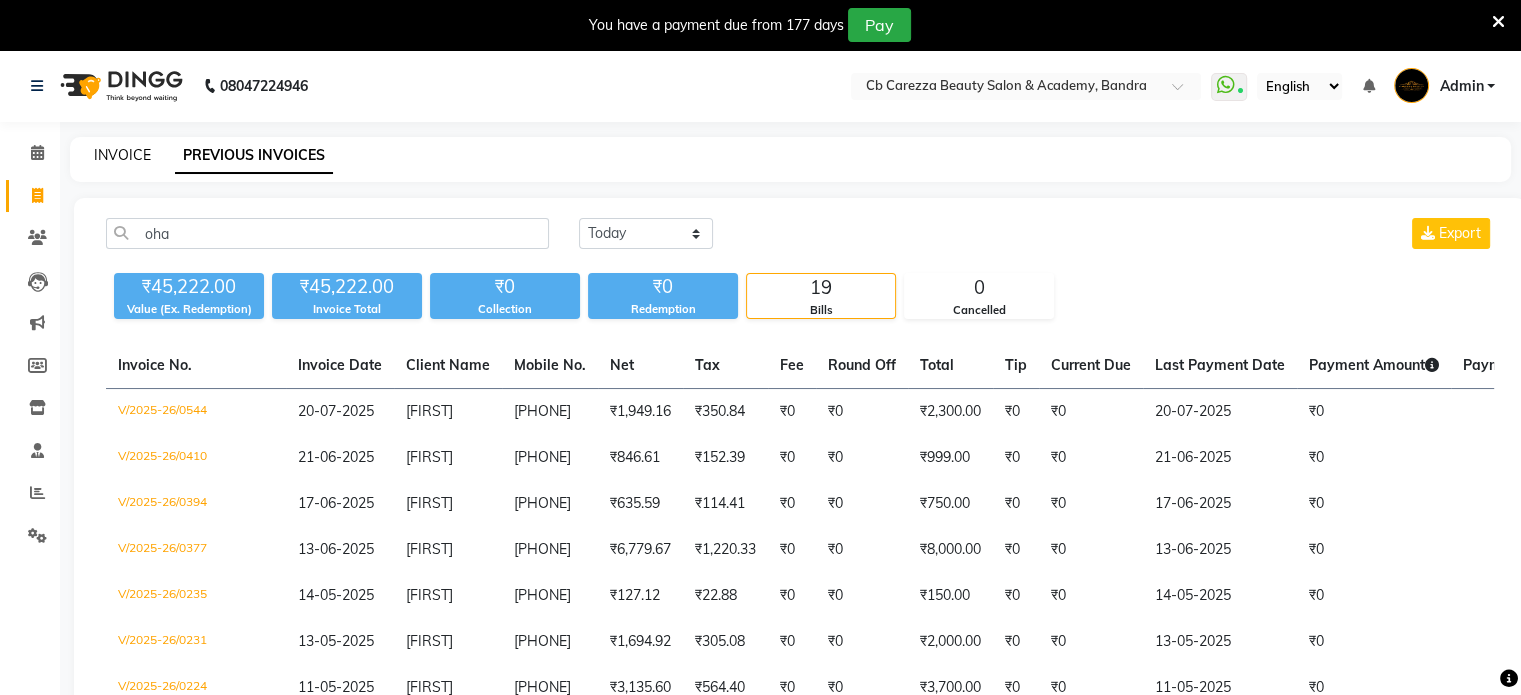 click on "INVOICE" 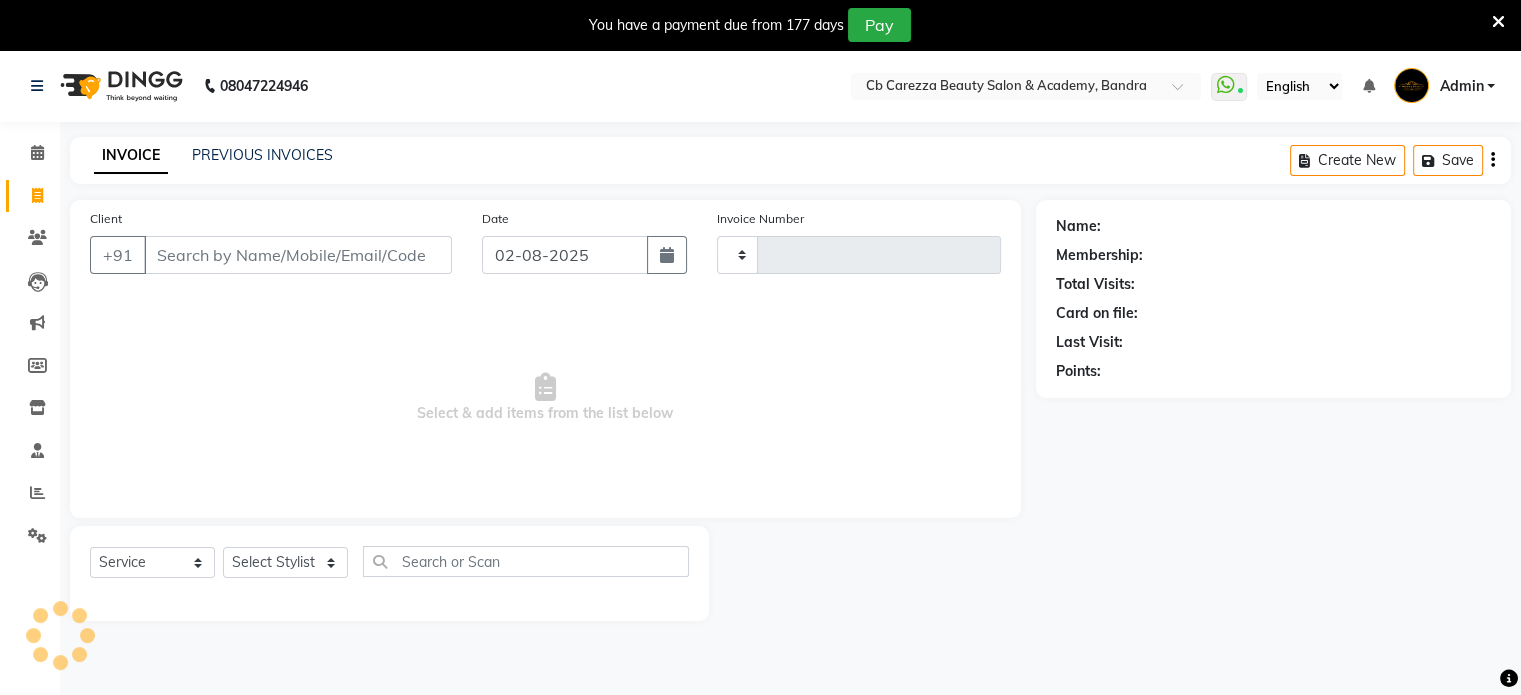 scroll, scrollTop: 50, scrollLeft: 0, axis: vertical 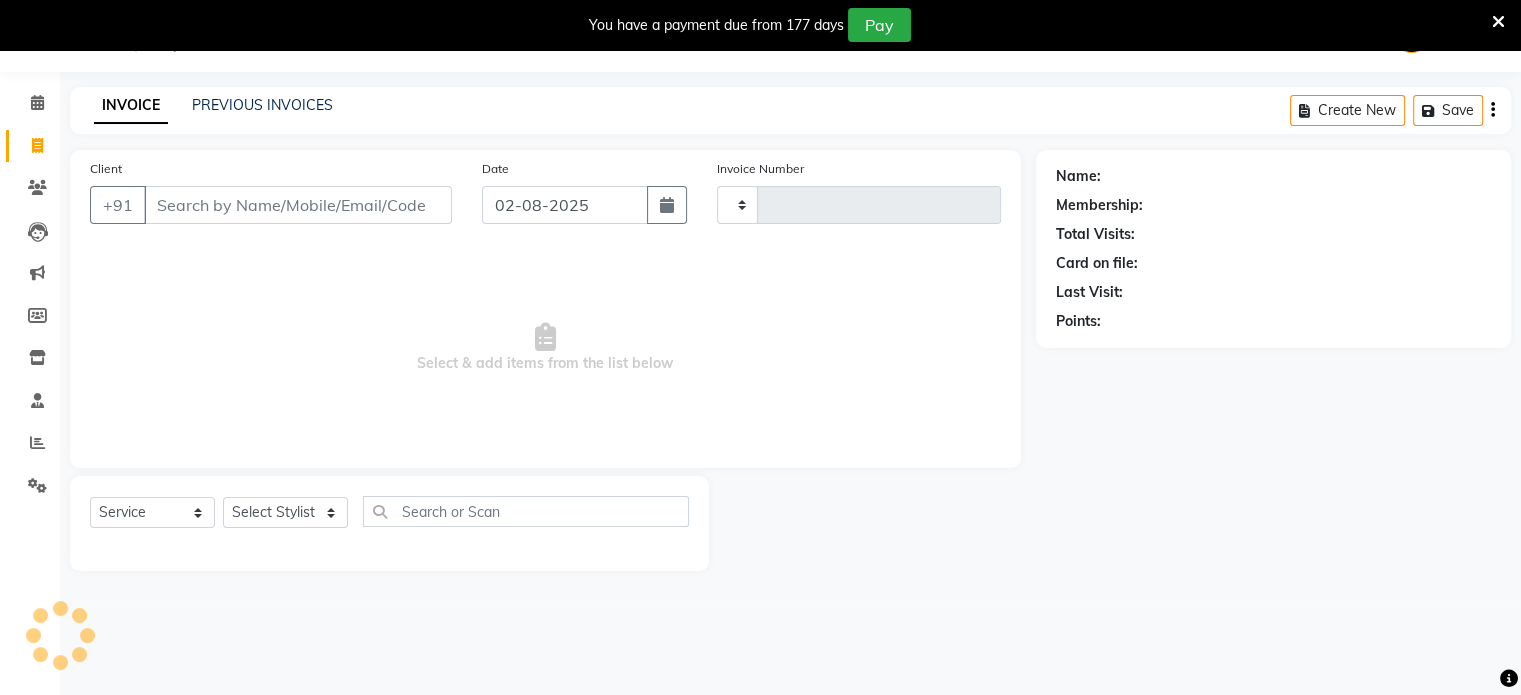 type on "0577" 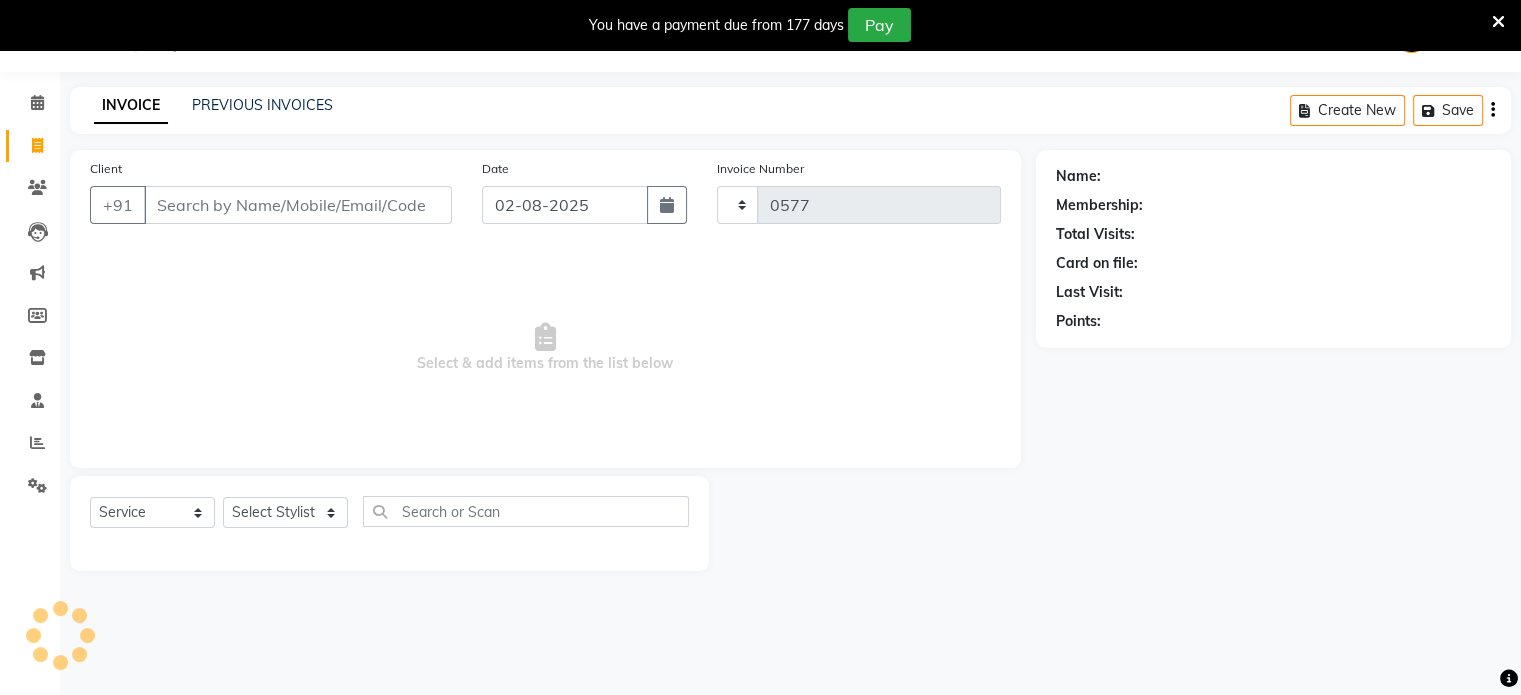 select on "7159" 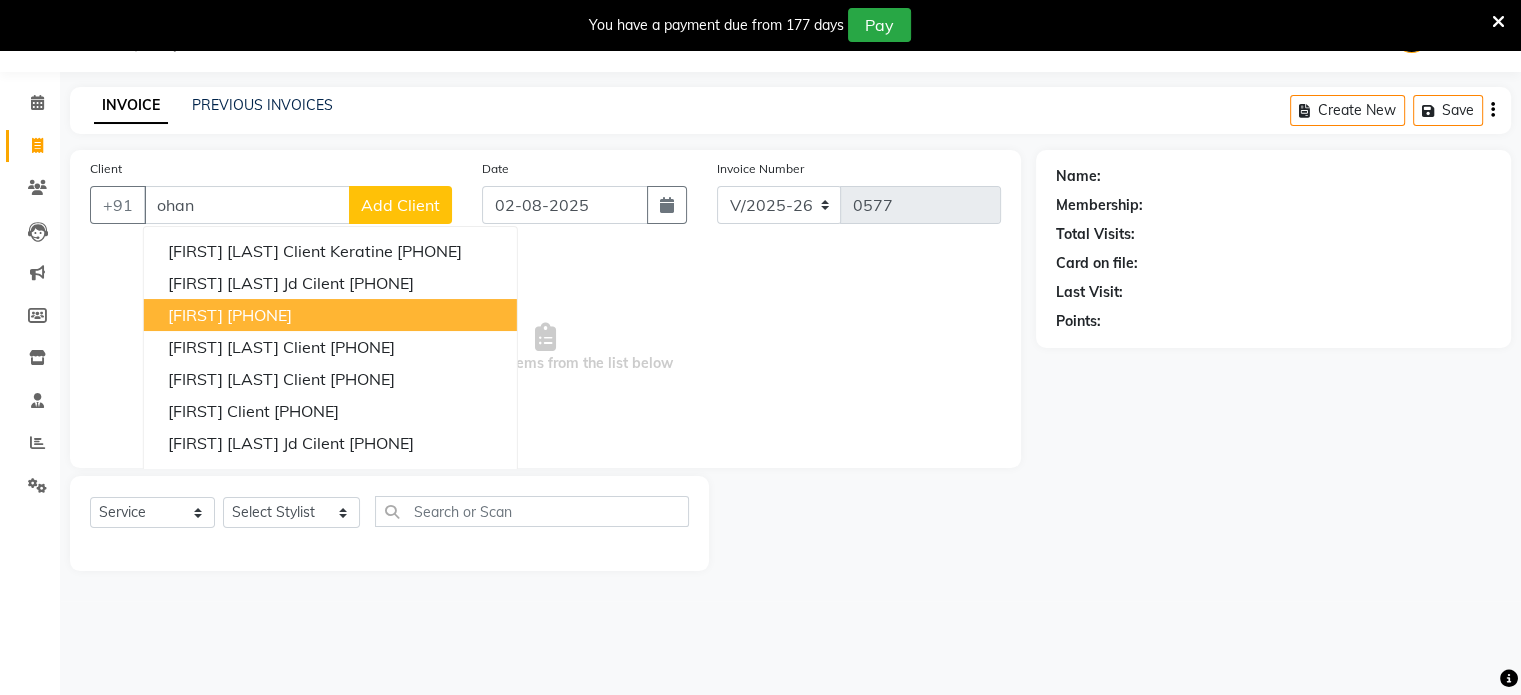 click on "8433665501" at bounding box center [259, 315] 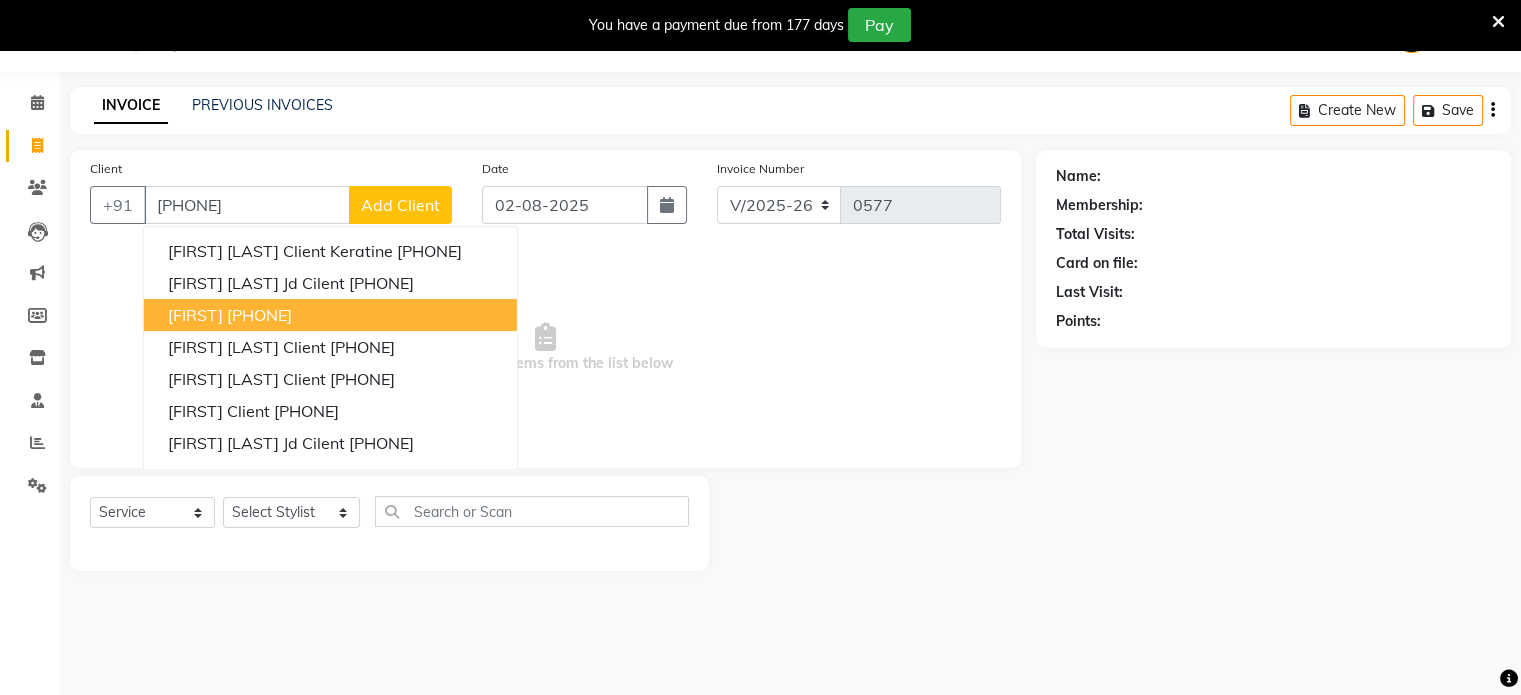type on "8433665501" 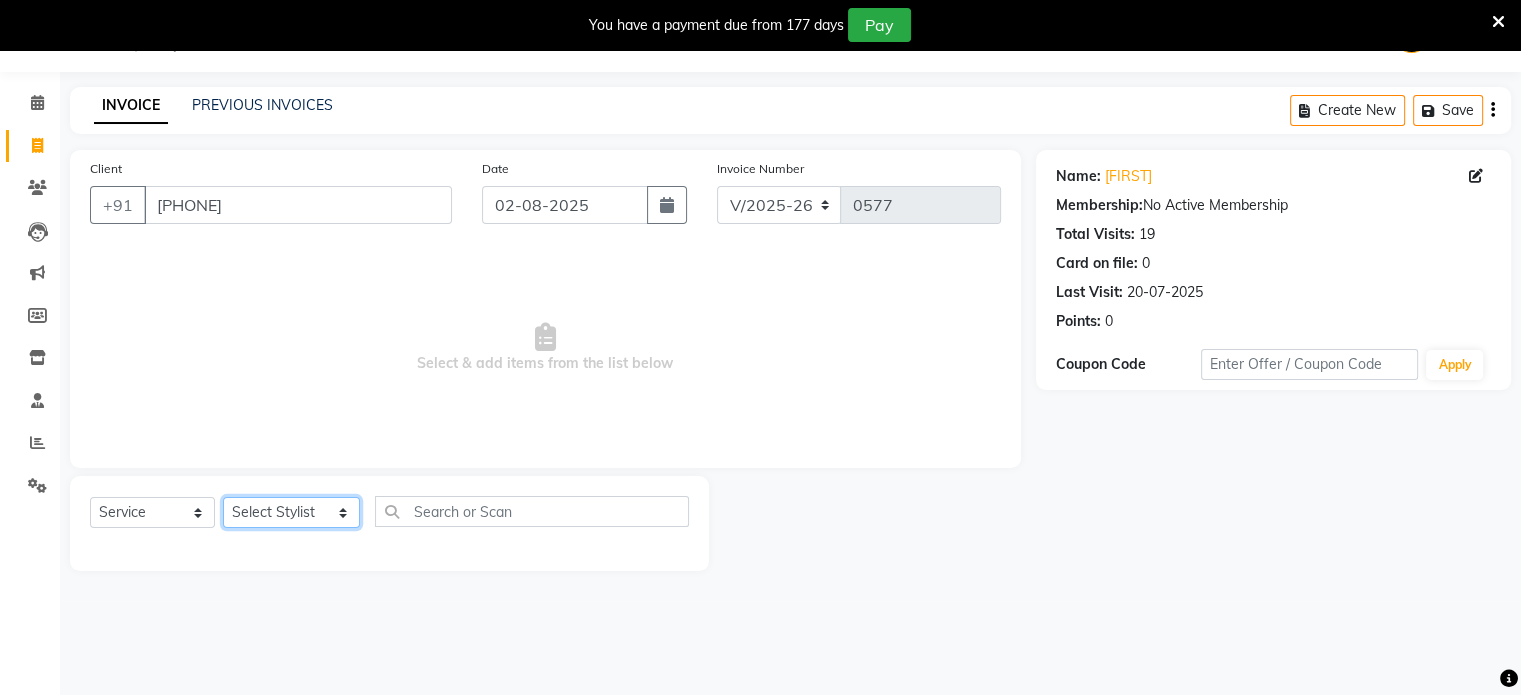 click on "Select Stylist Abulhasan Bimla Jyoti mani - pedi Meena Nail and eyelash Technician Sonia Beautician & Senior Stylist Zaid senior stylist" 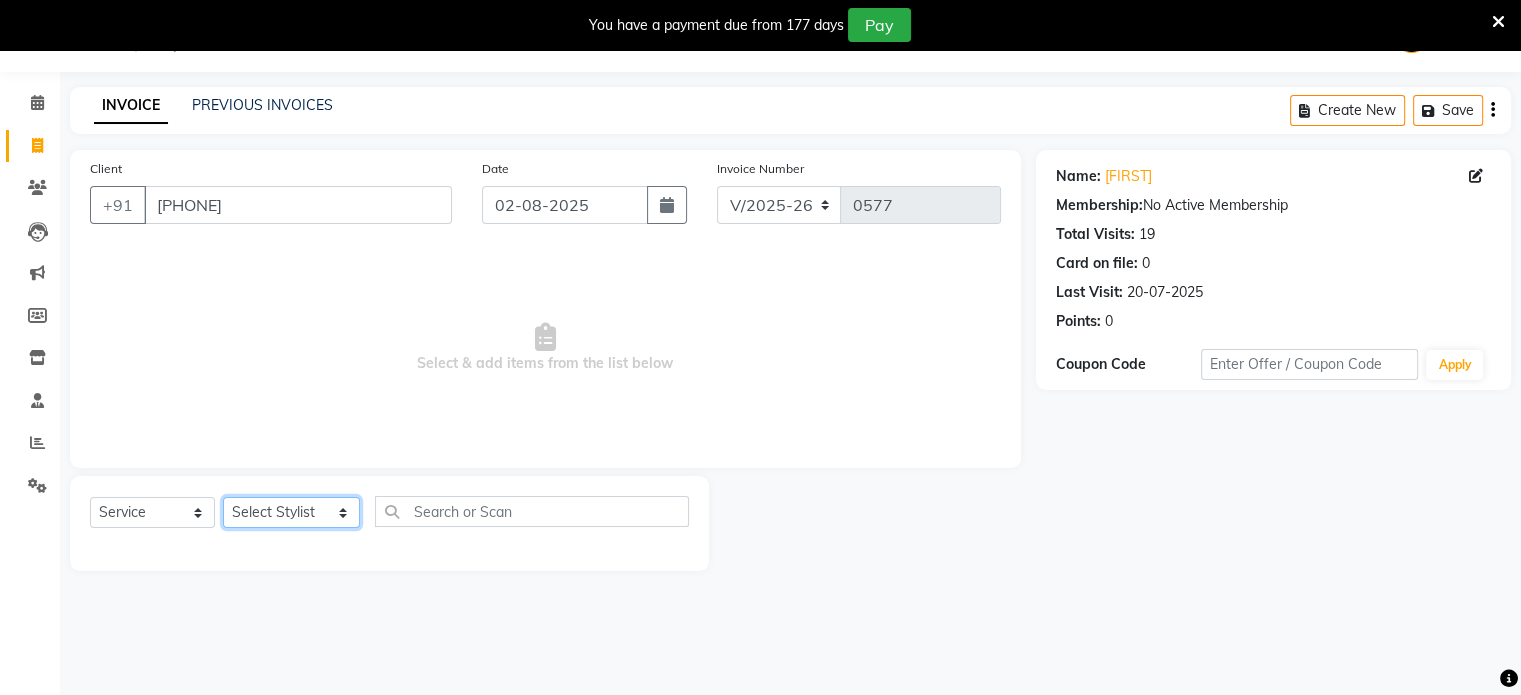 select on "60223" 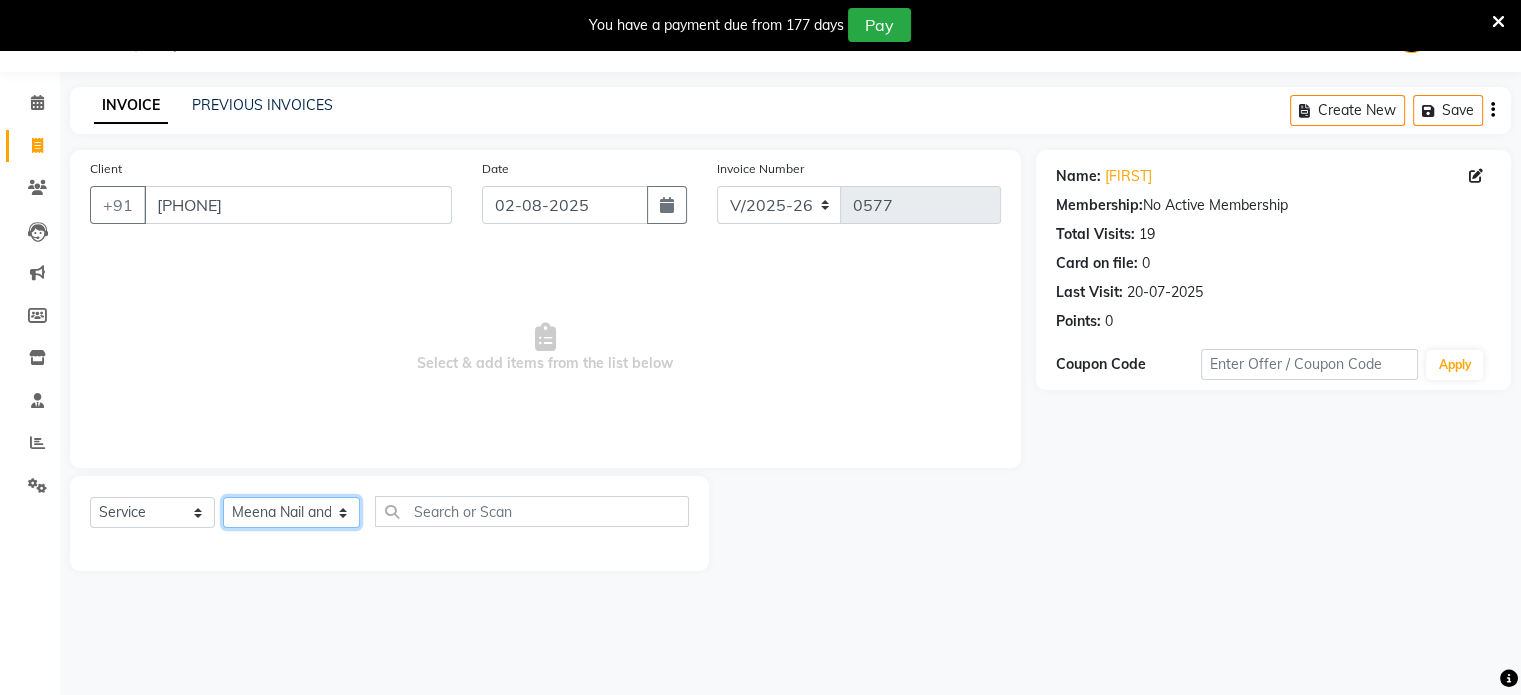click on "Select Stylist Abulhasan Bimla Jyoti mani - pedi Meena Nail and eyelash Technician Sonia Beautician & Senior Stylist Zaid senior stylist" 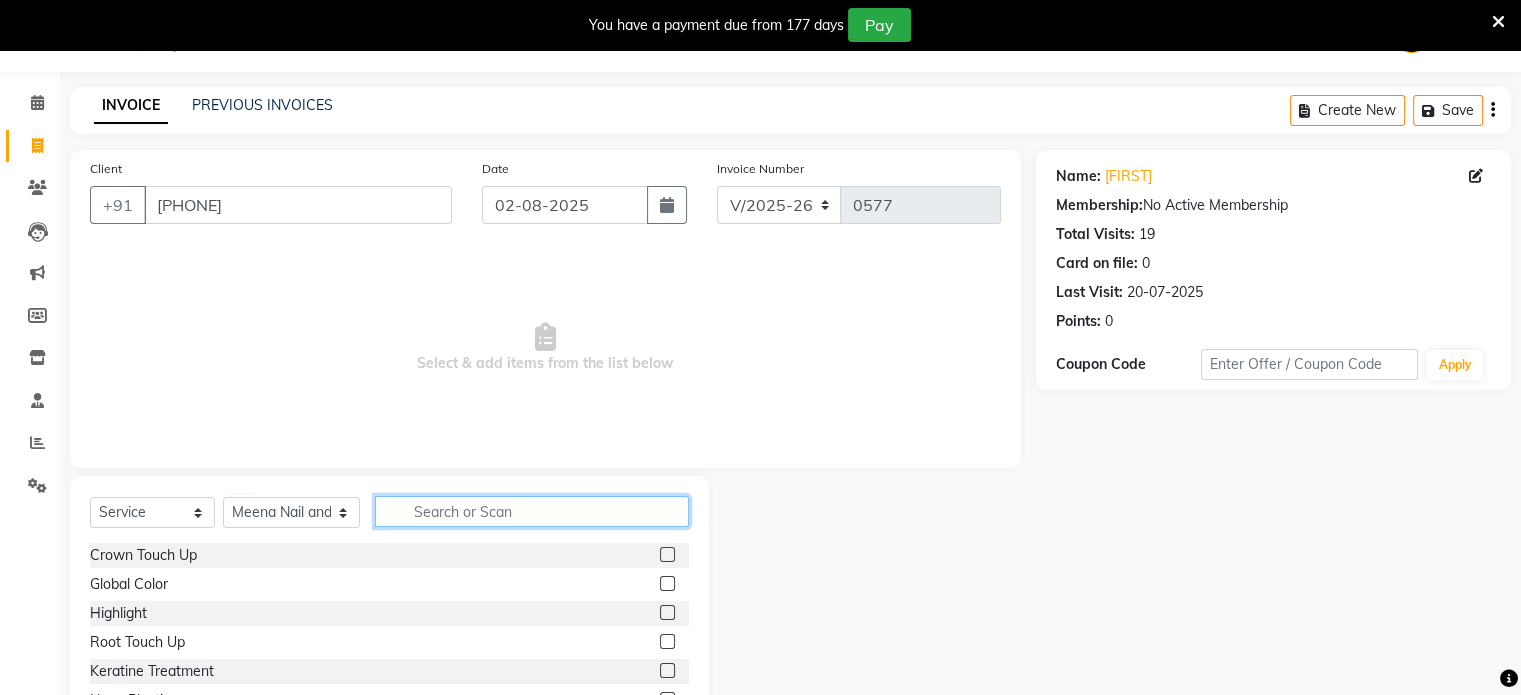 click 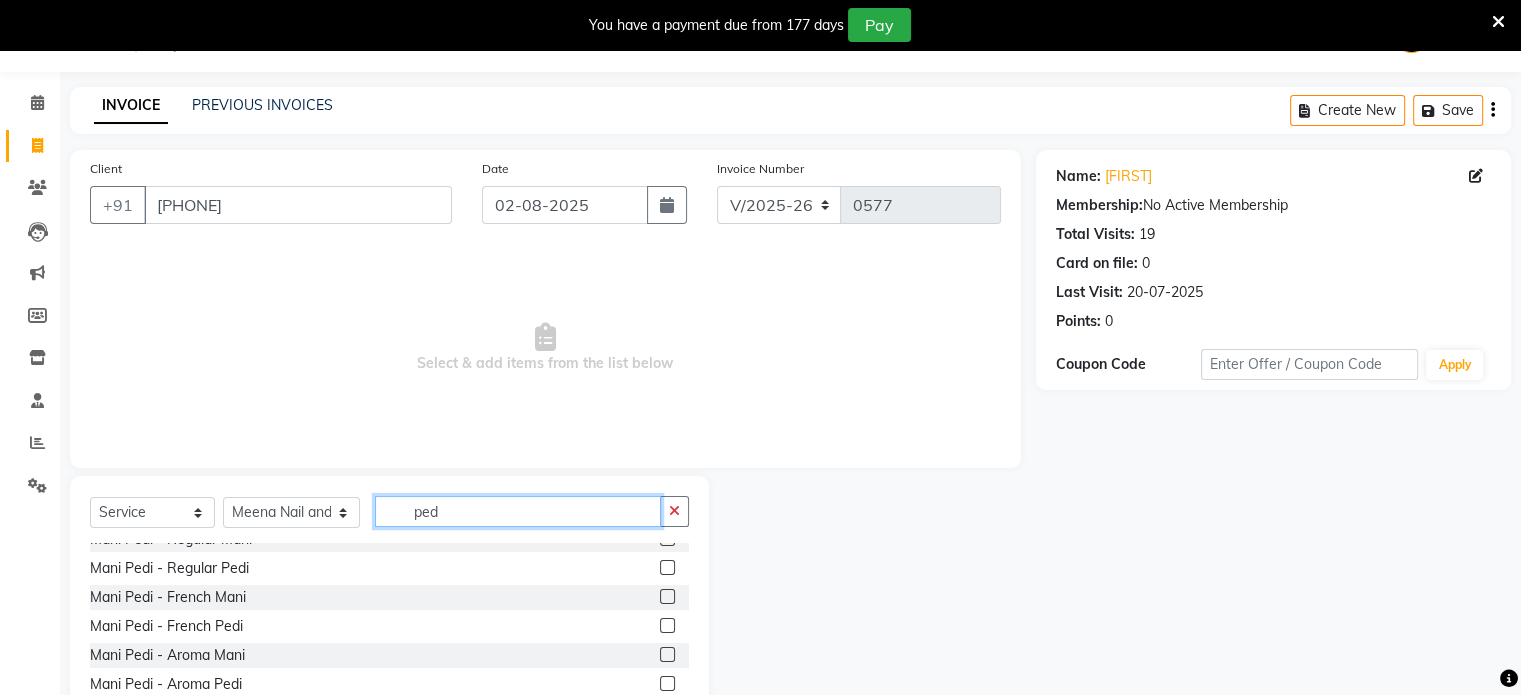 scroll, scrollTop: 484, scrollLeft: 0, axis: vertical 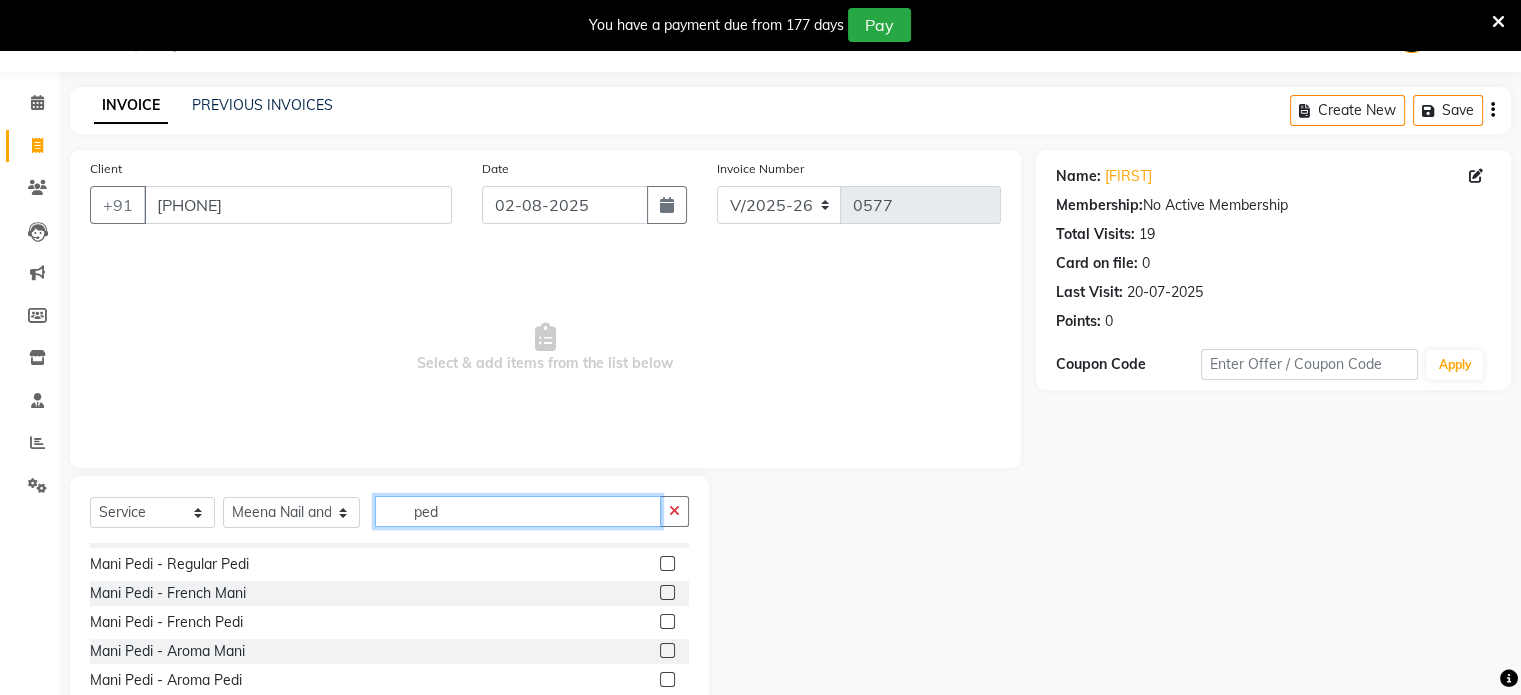 type on "ped" 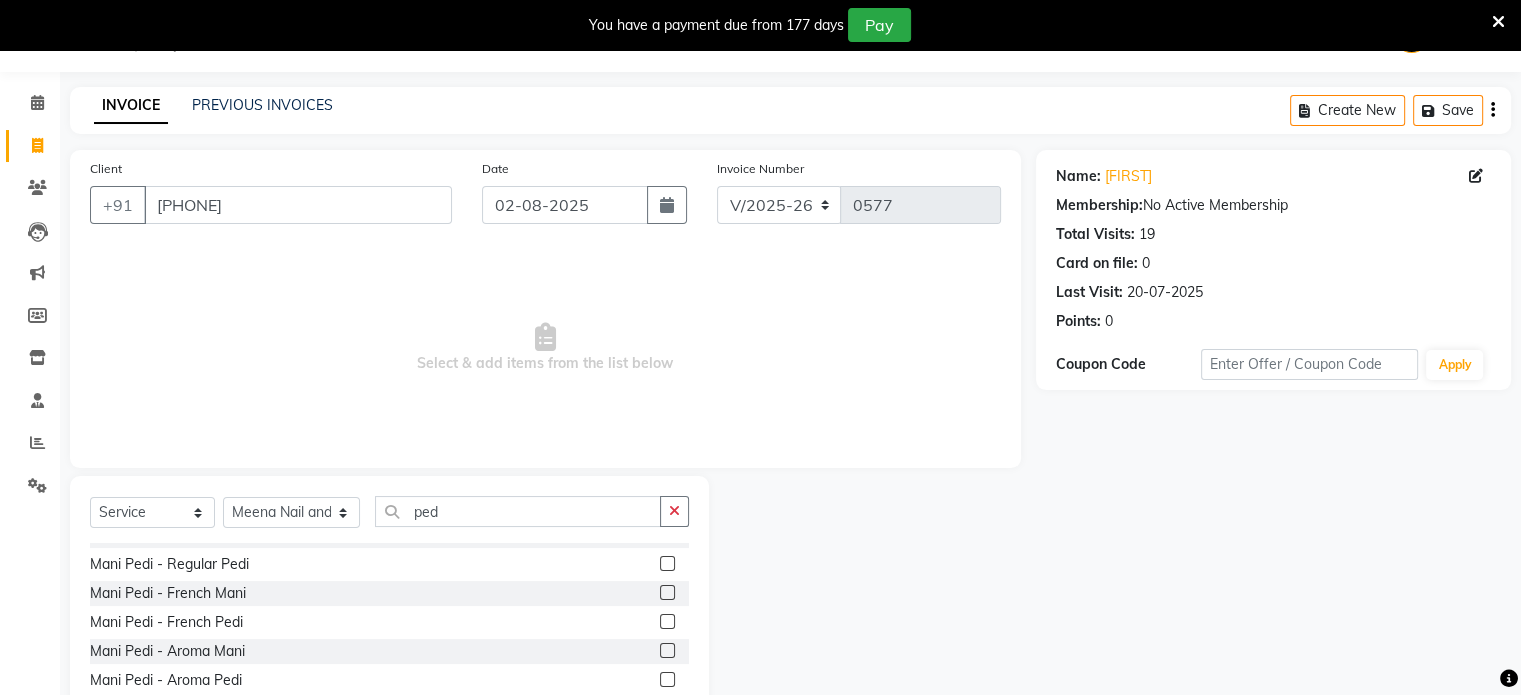 click 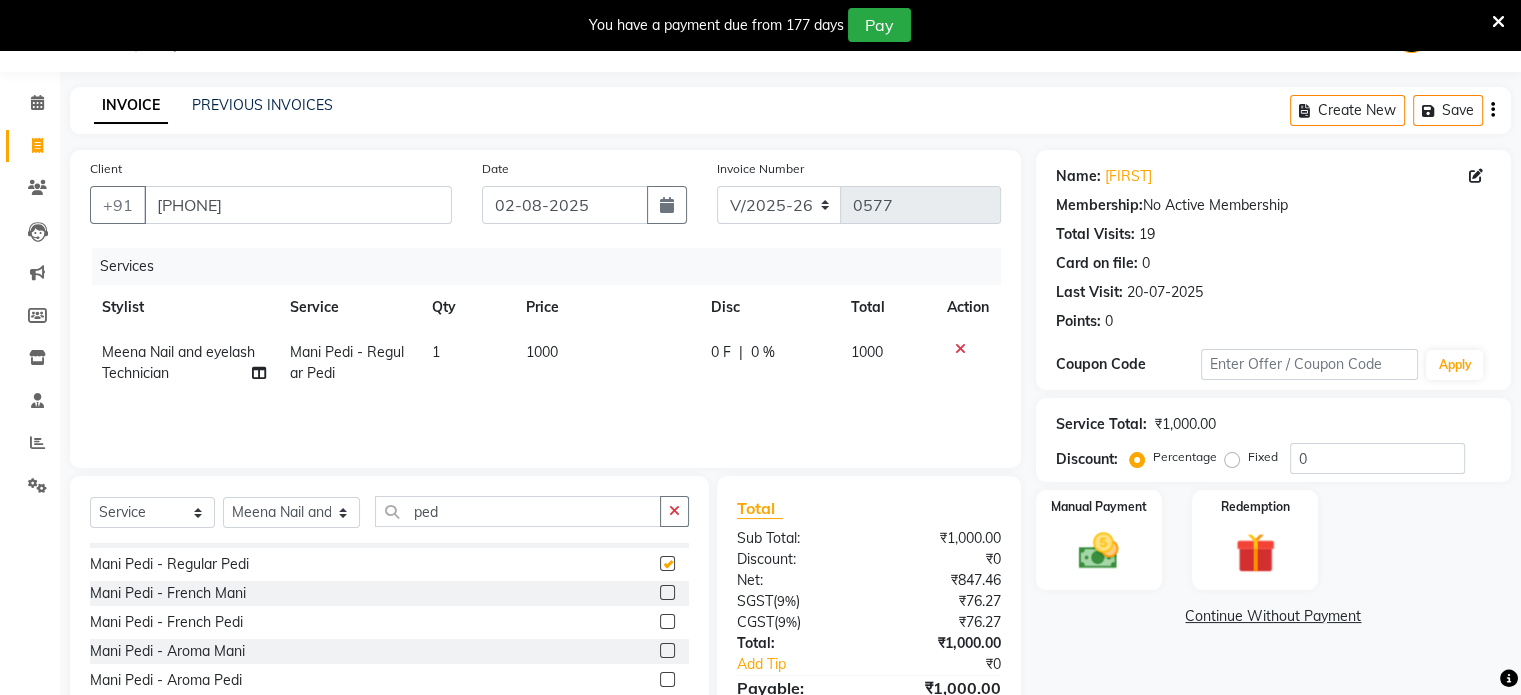 checkbox on "false" 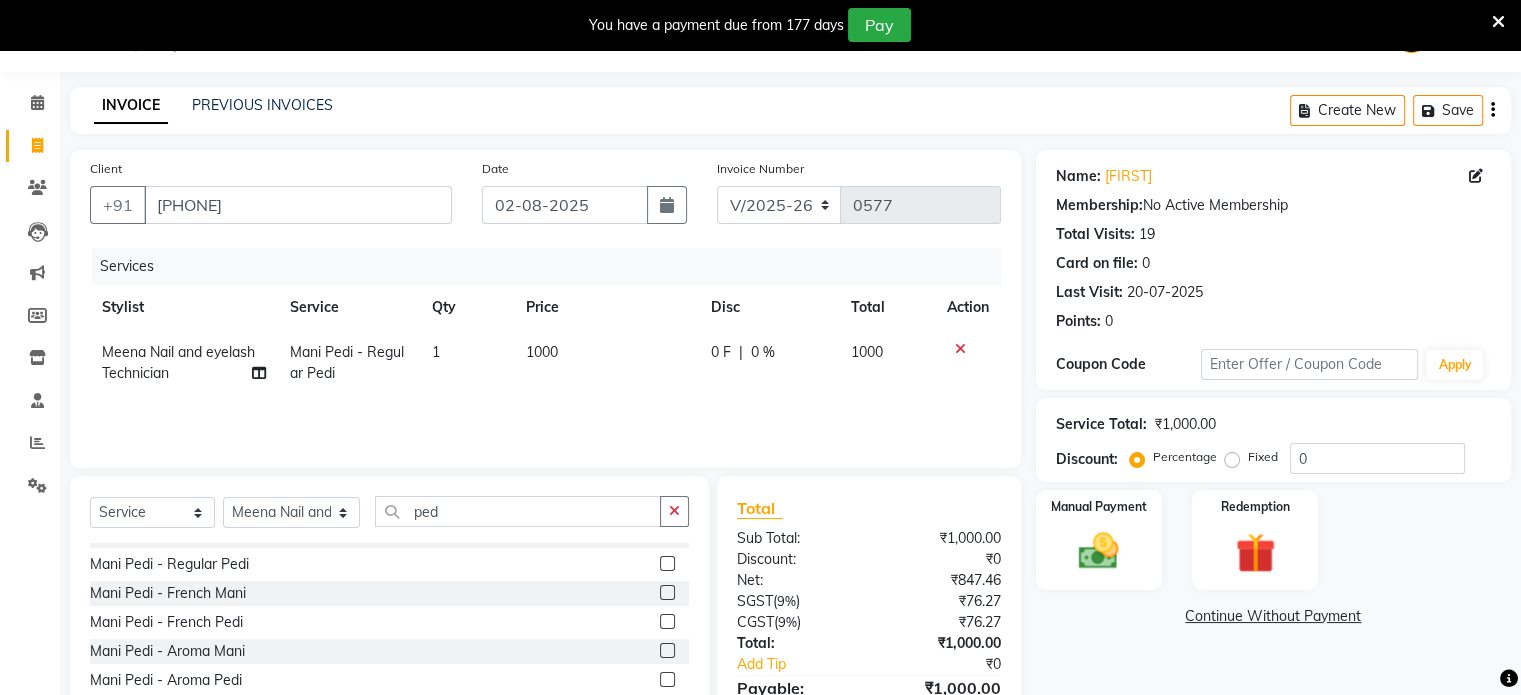 click on "0 %" 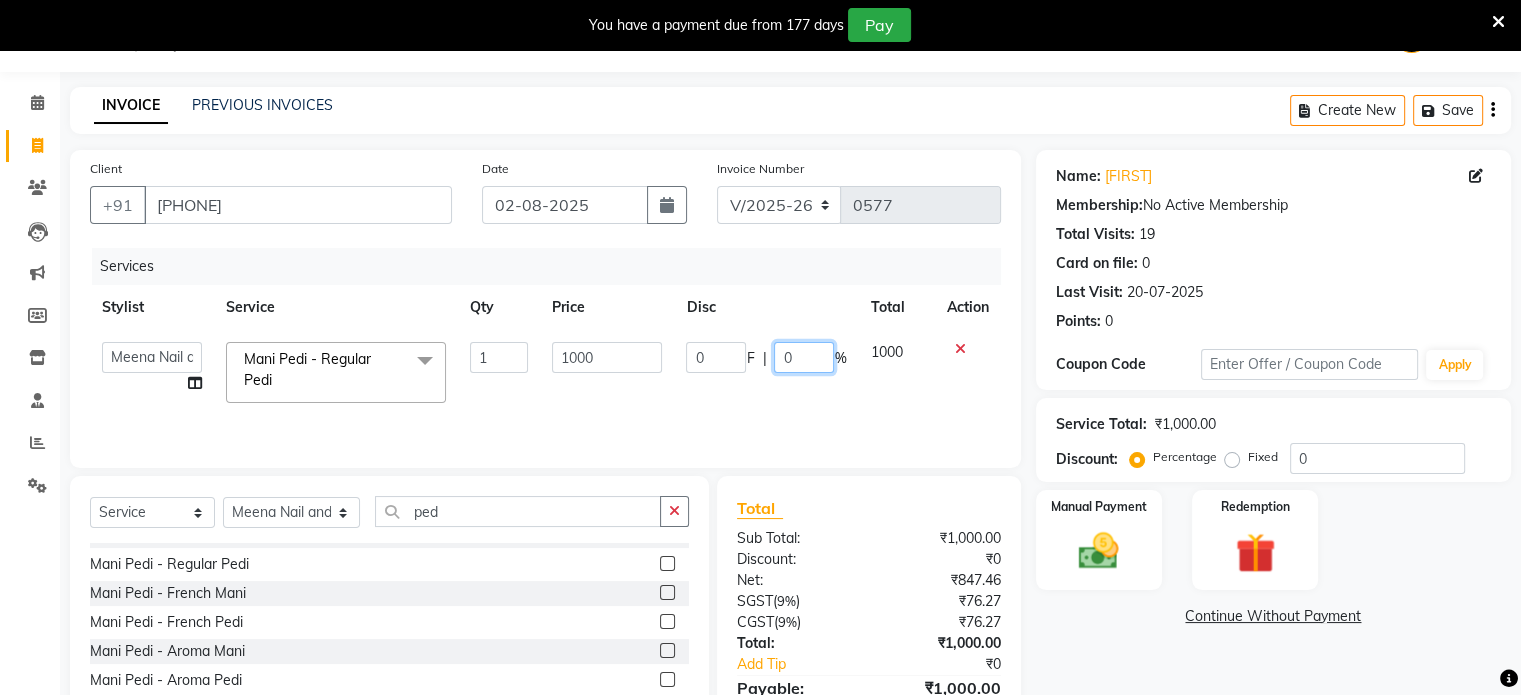 click on "0" 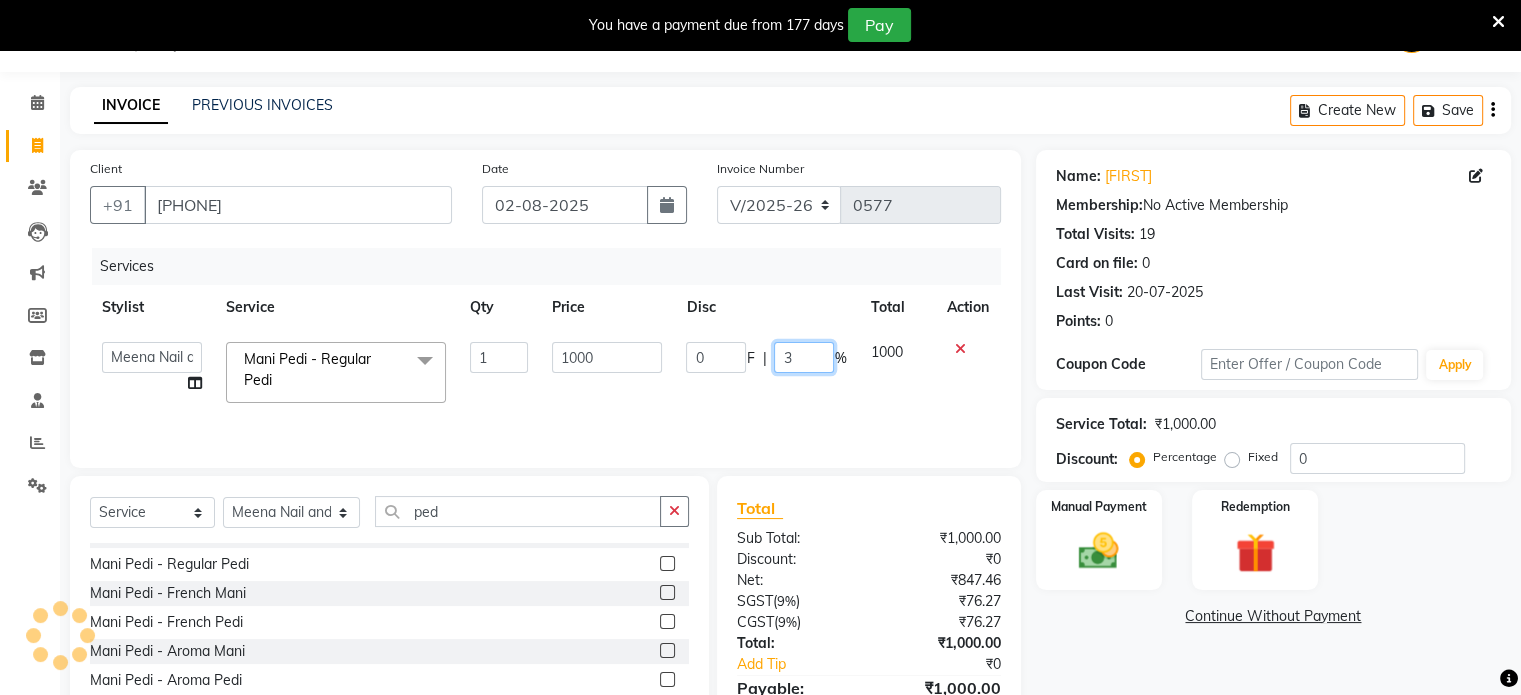 type on "30" 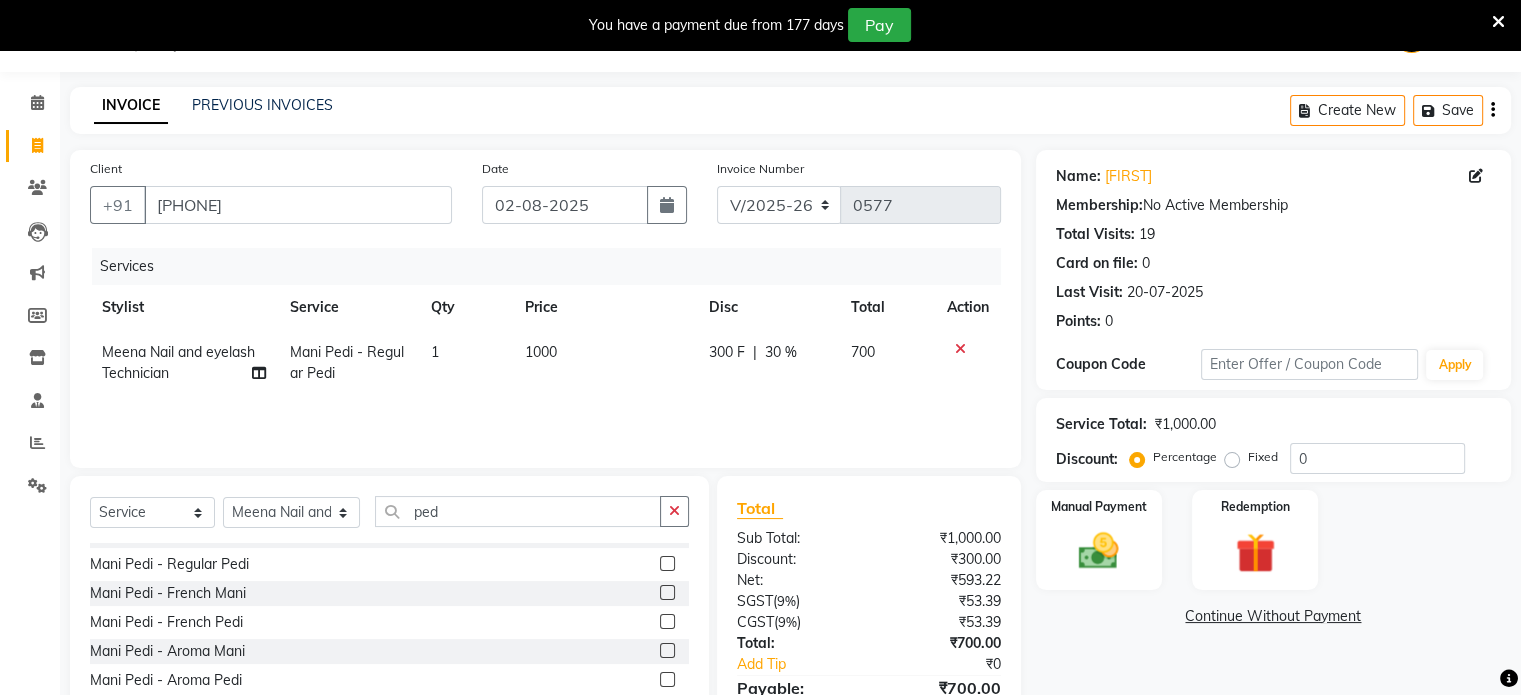 click on "Services Stylist Service Qty Price Disc Total Action Meena Nail and eyelash Technician Mani Pedi - Regular Pedi 1 1000 300 F | 30 % 700" 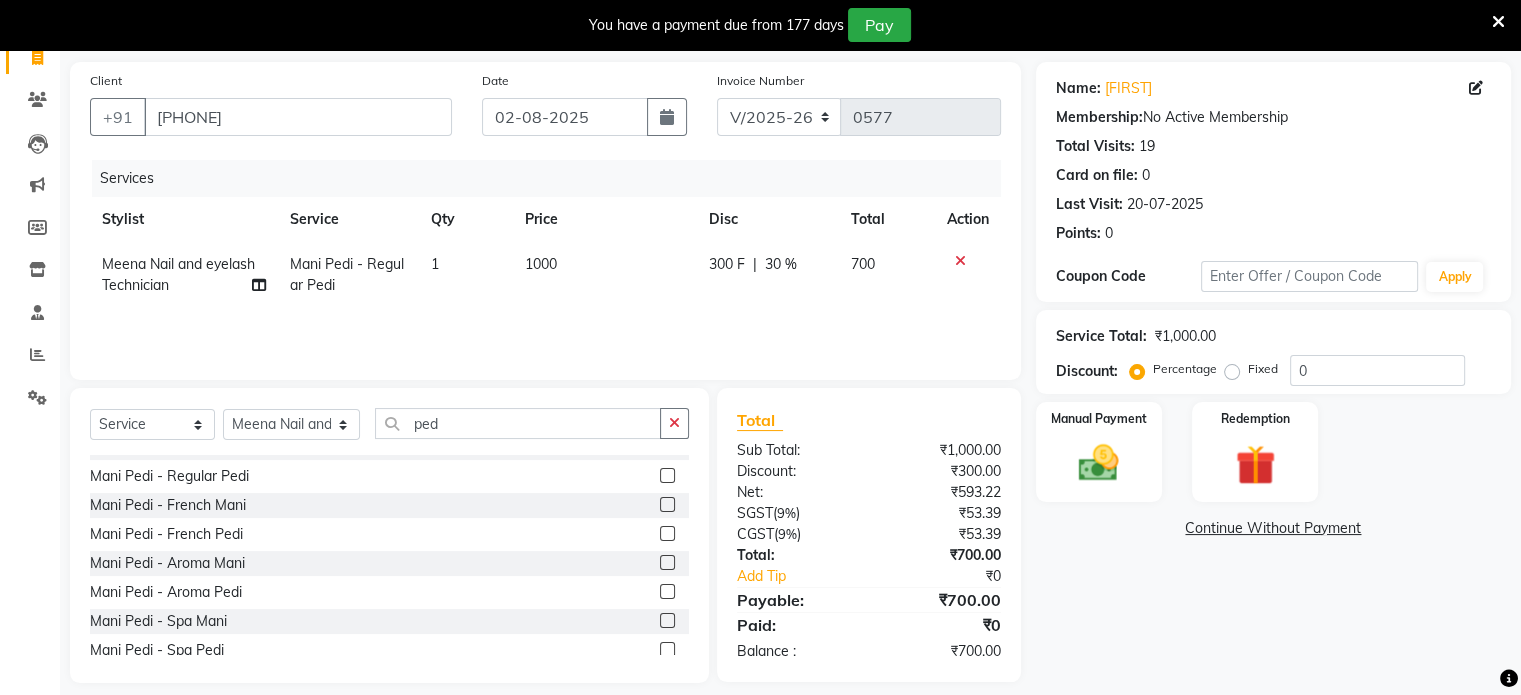 scroll, scrollTop: 140, scrollLeft: 0, axis: vertical 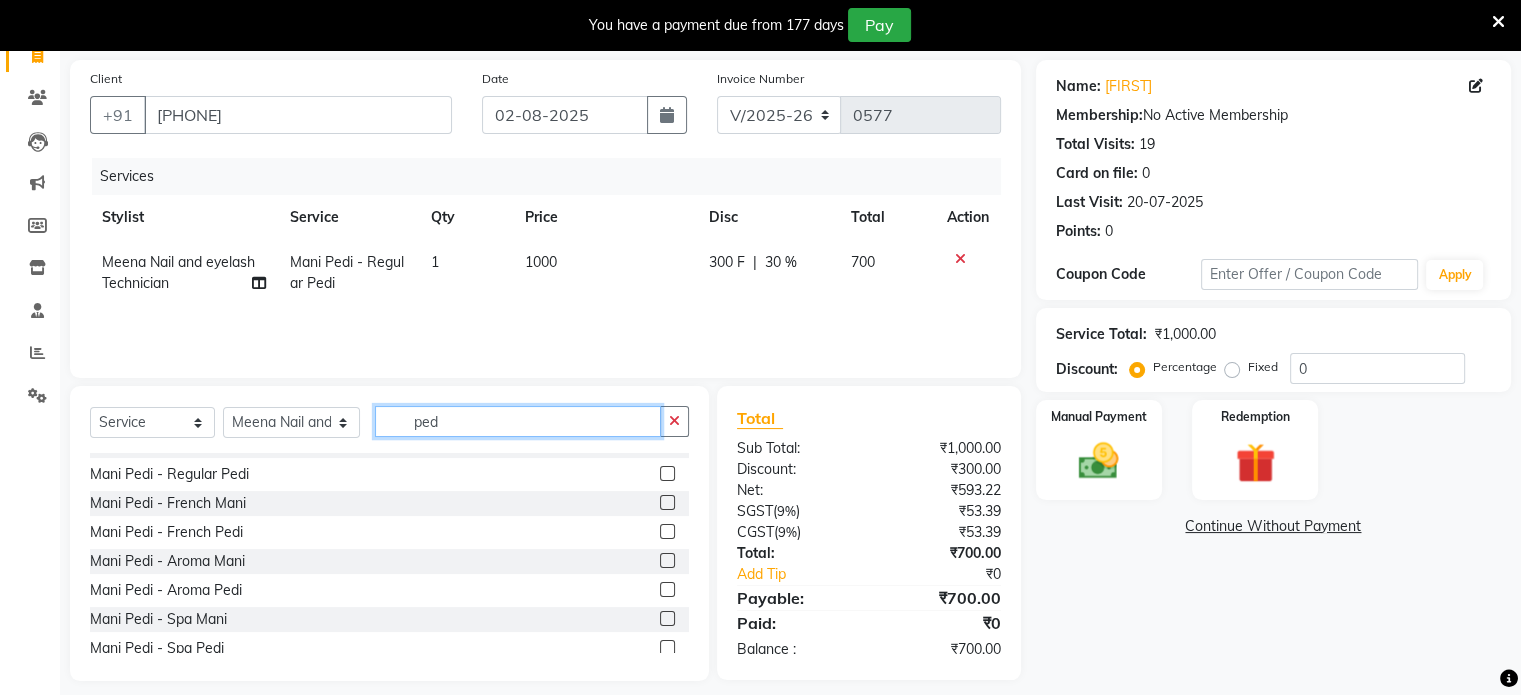 click on "ped" 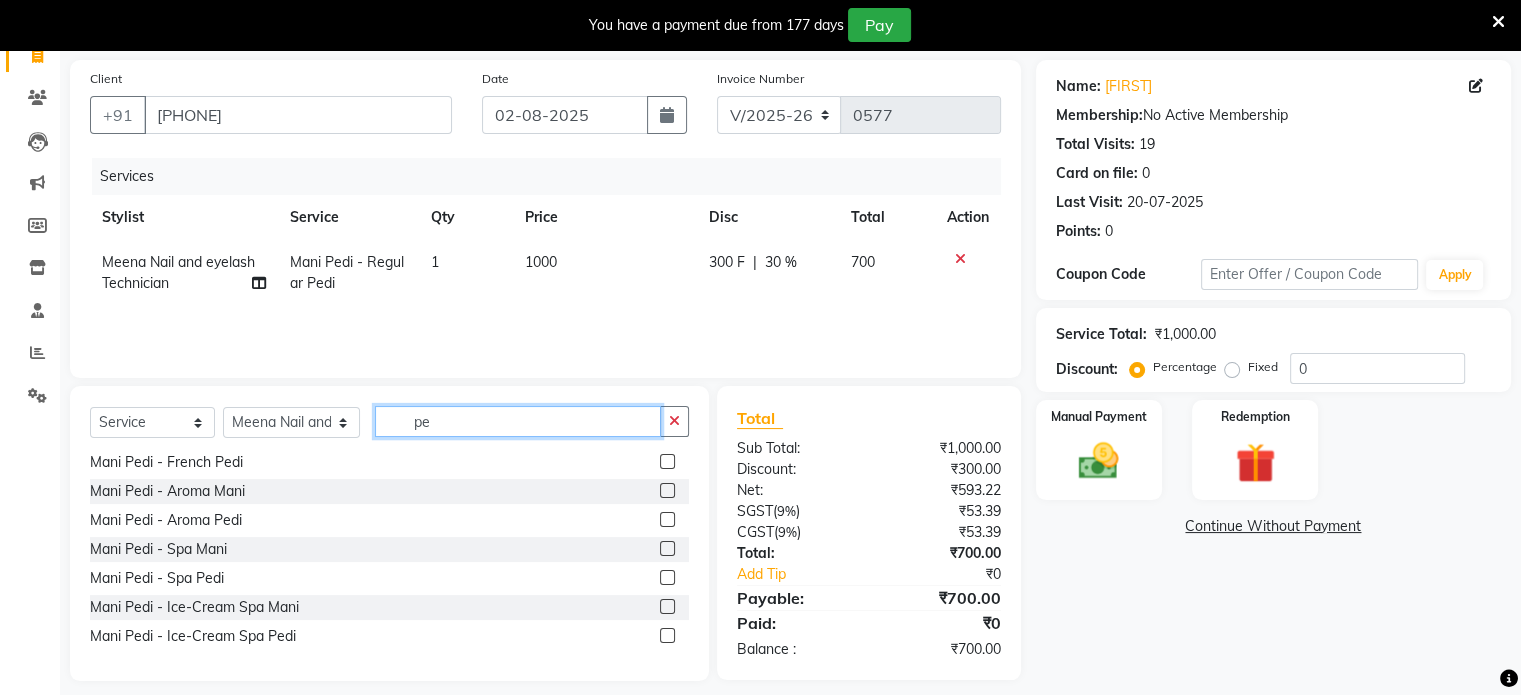 type on "p" 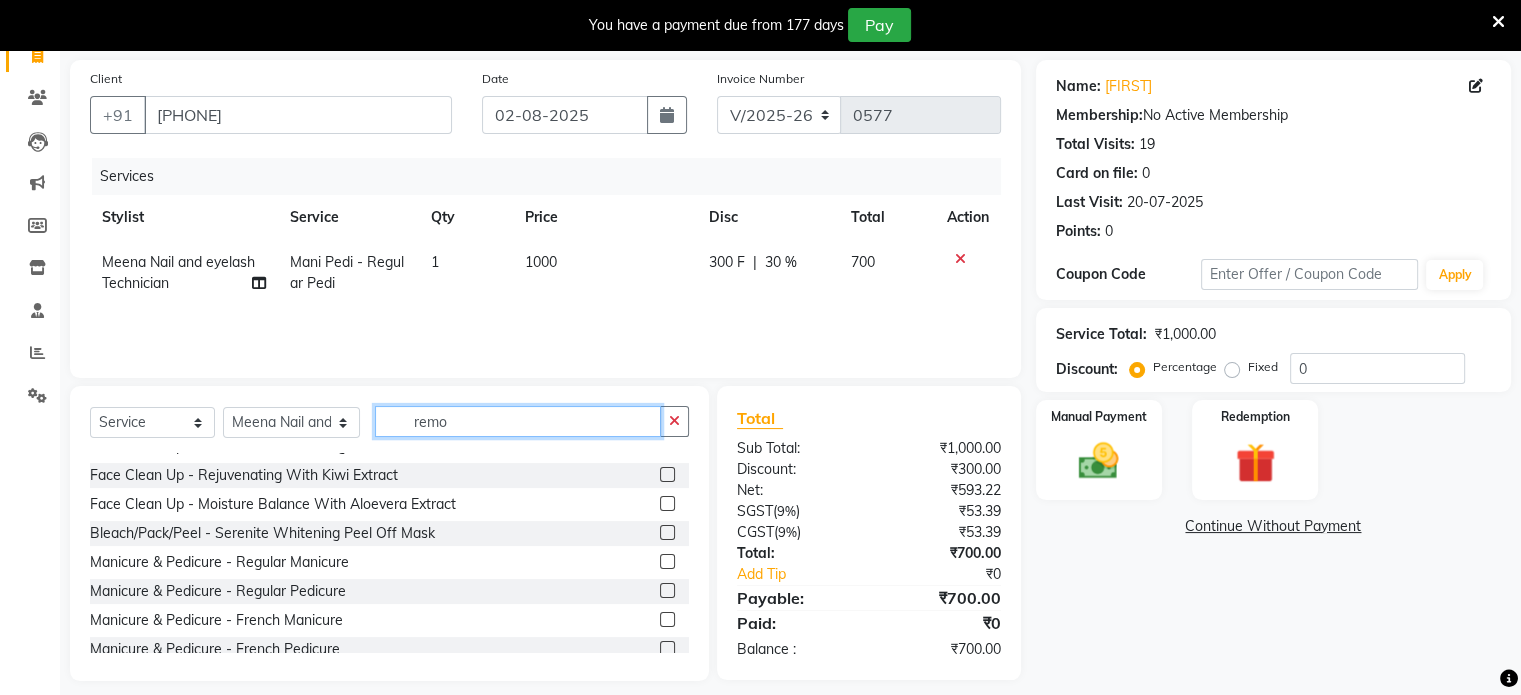 scroll, scrollTop: 0, scrollLeft: 0, axis: both 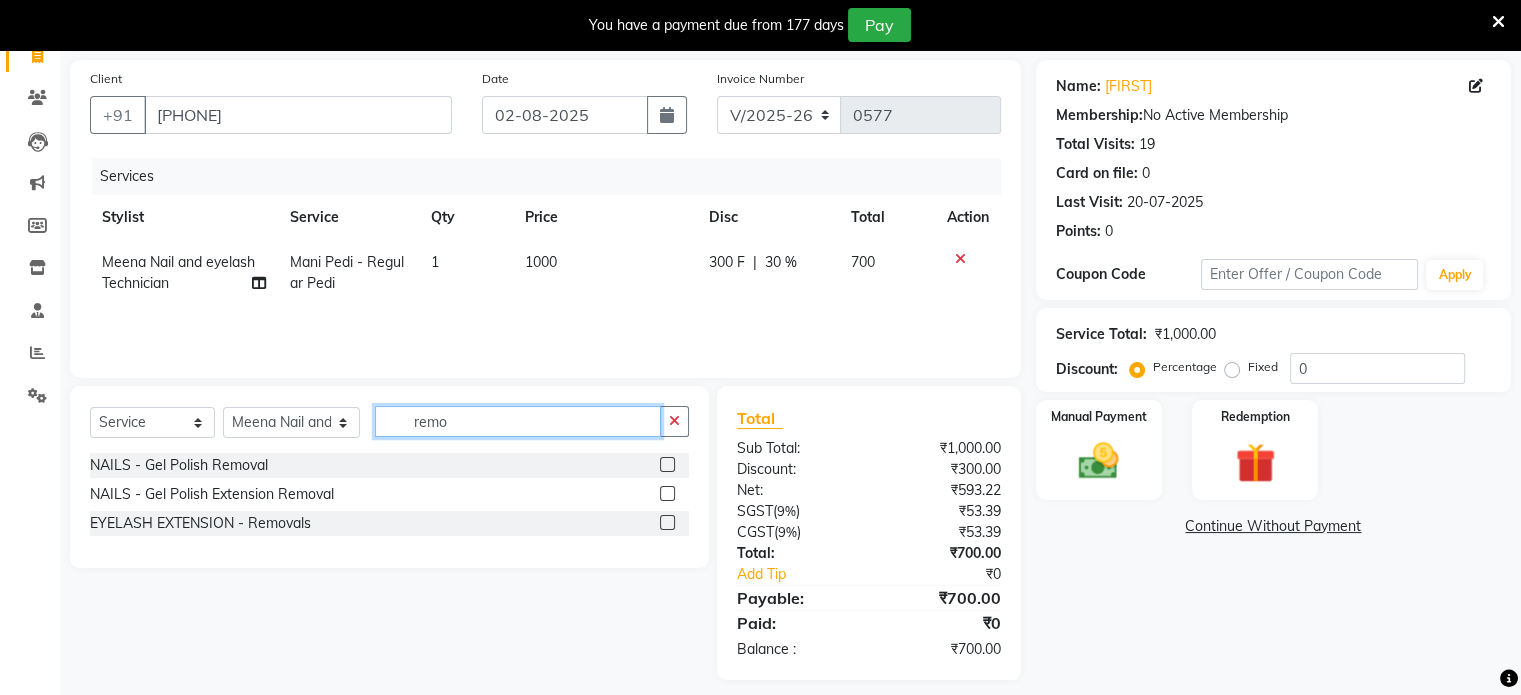 type on "remo" 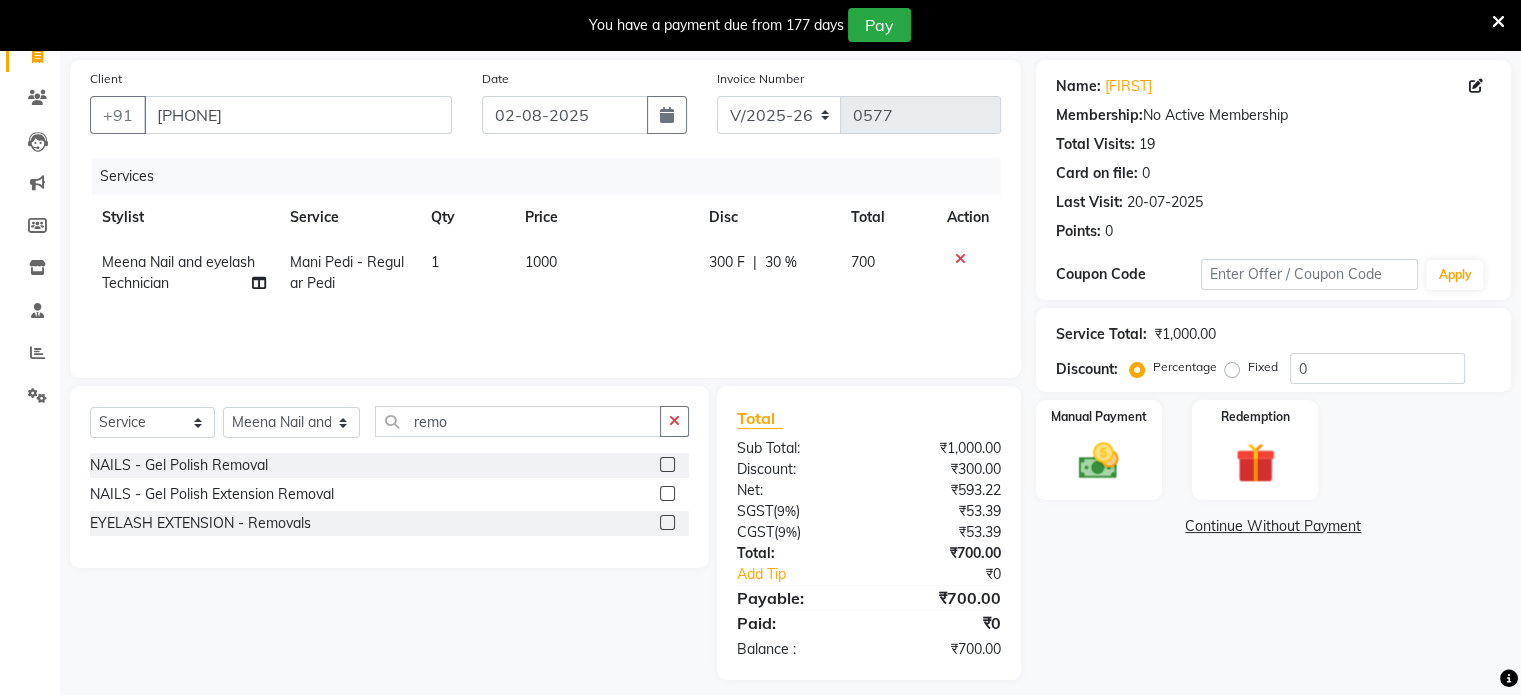 click 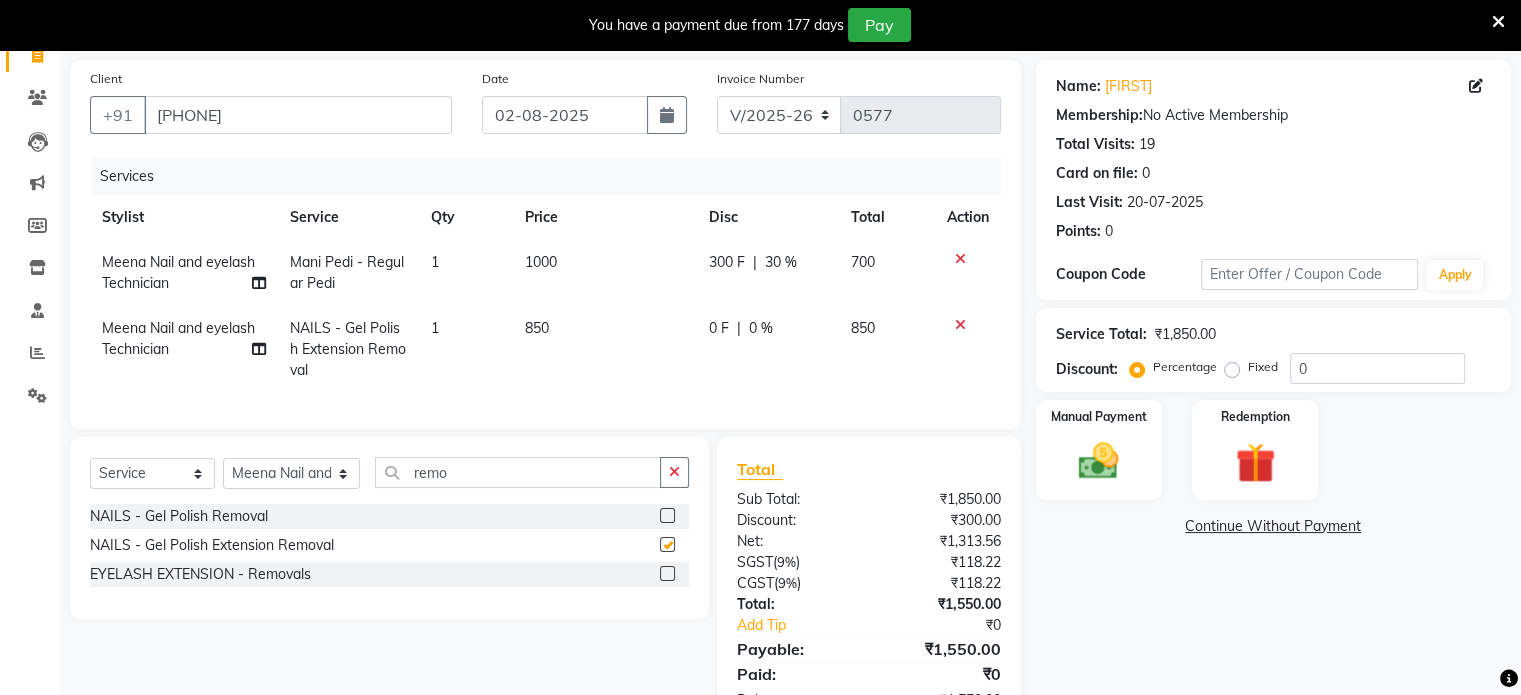 checkbox on "false" 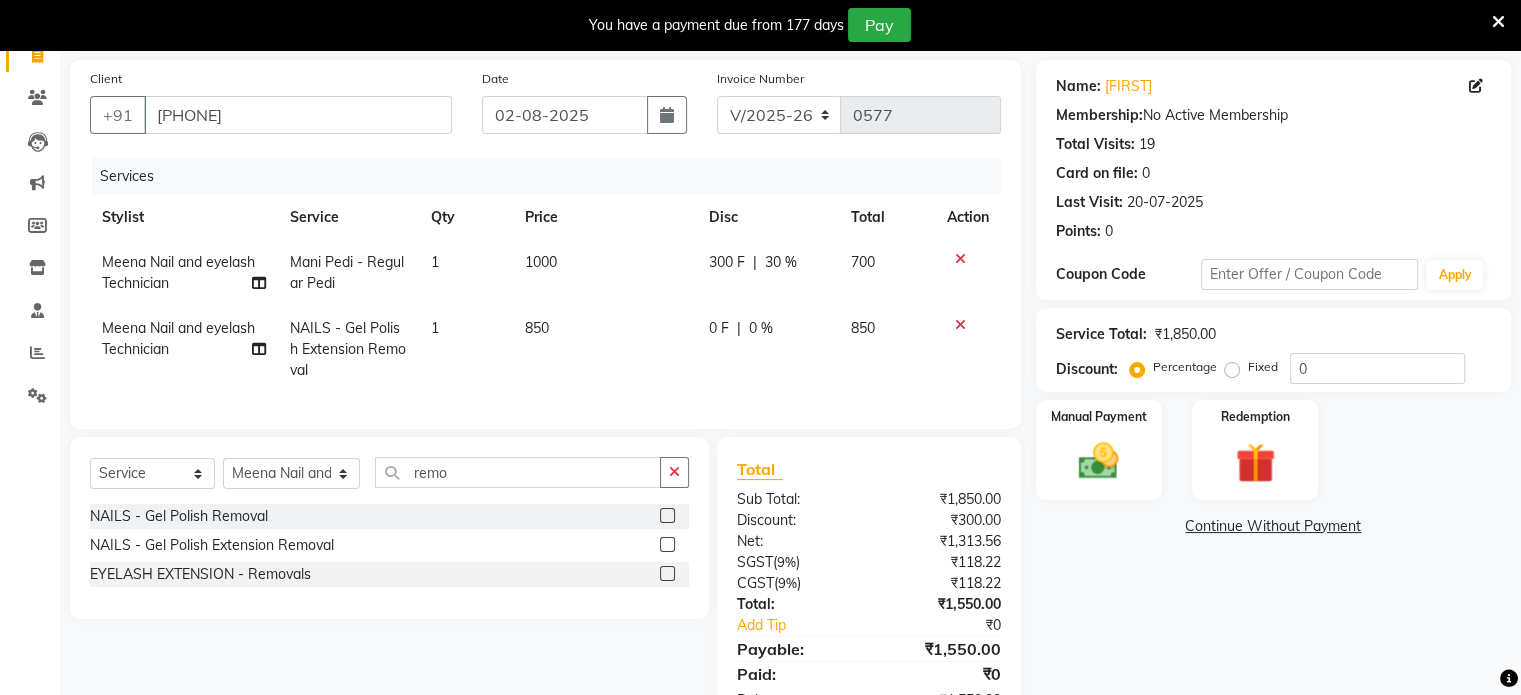 click on "850" 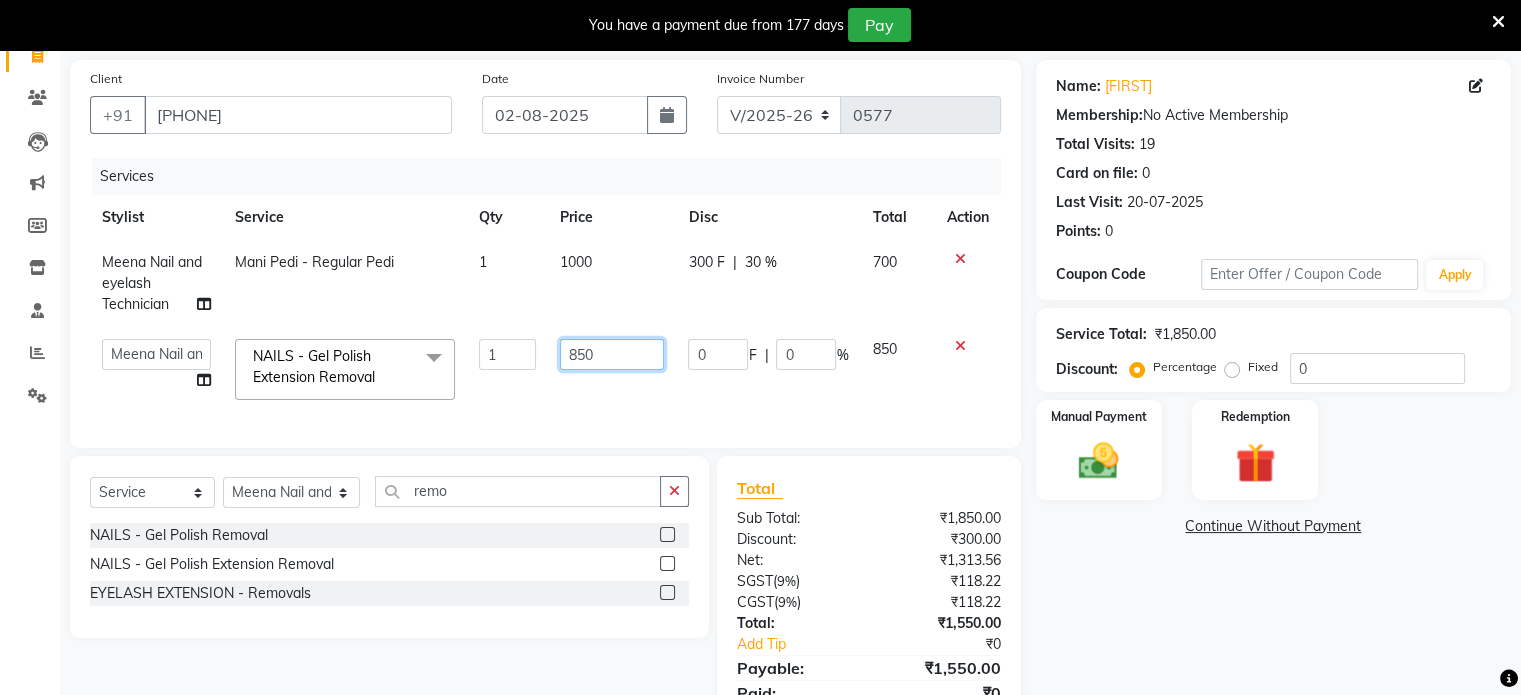 click on "850" 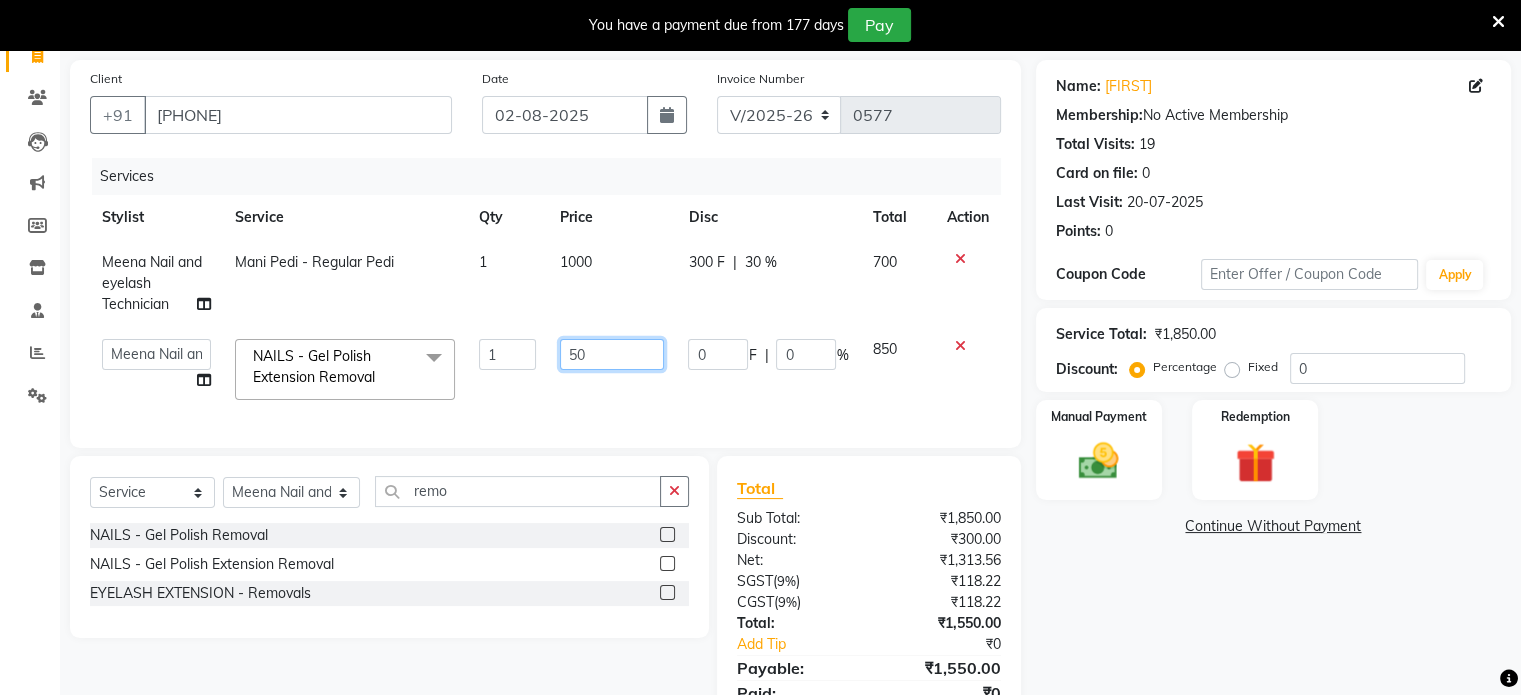 type on "350" 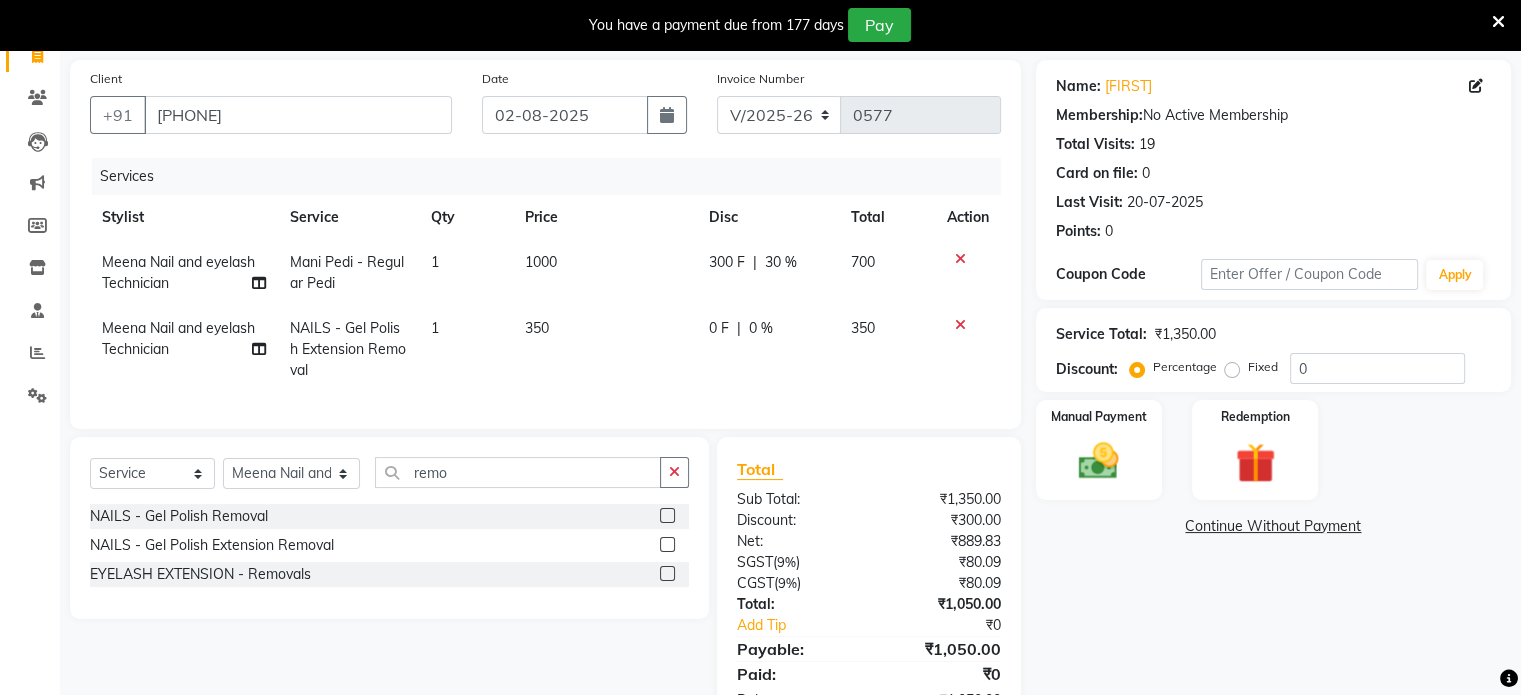 click on "Services Stylist Service Qty Price Disc Total Action Meena Nail and eyelash Technician Mani Pedi - Regular Pedi 1 1000 300 F | 30 % 700 Meena Nail and eyelash Technician NAILS - Gel Polish Extension Removal 1 350 0 F | 0 % 350" 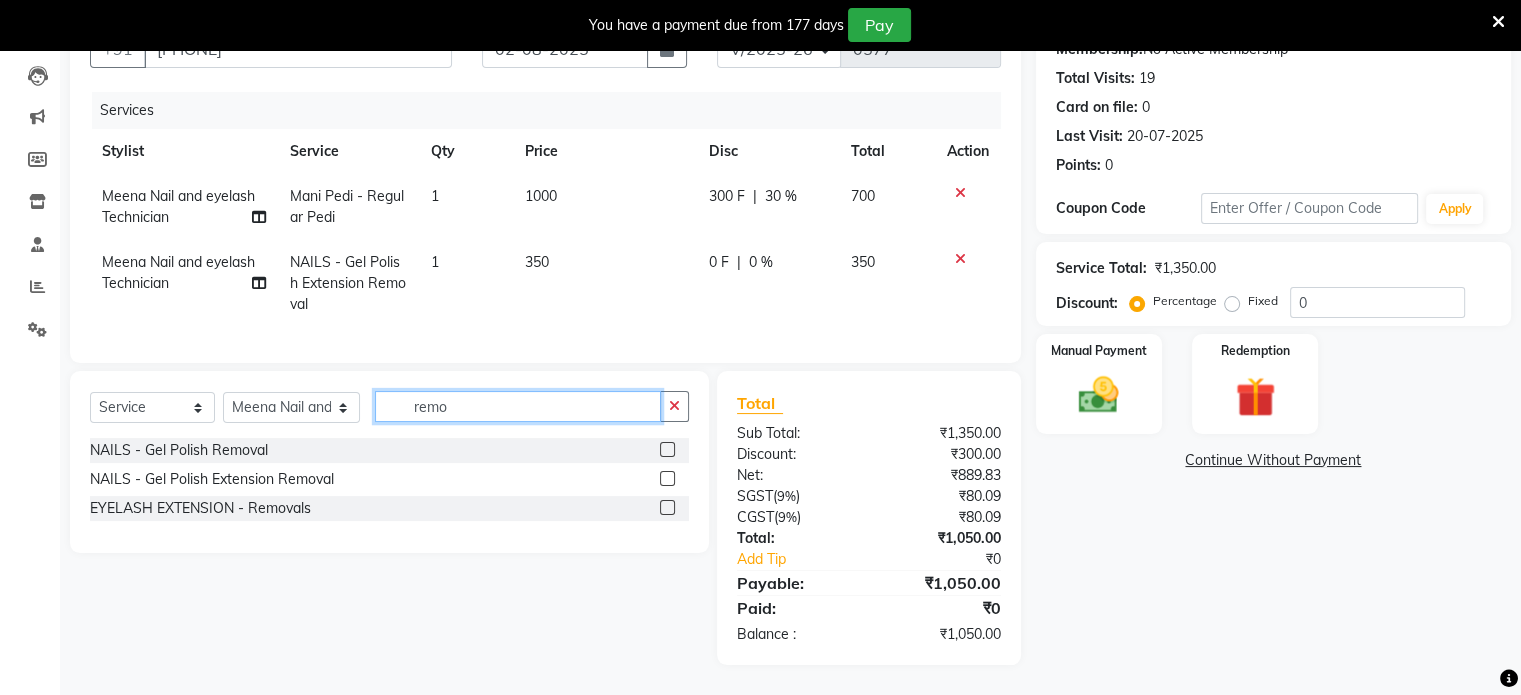 click on "remo" 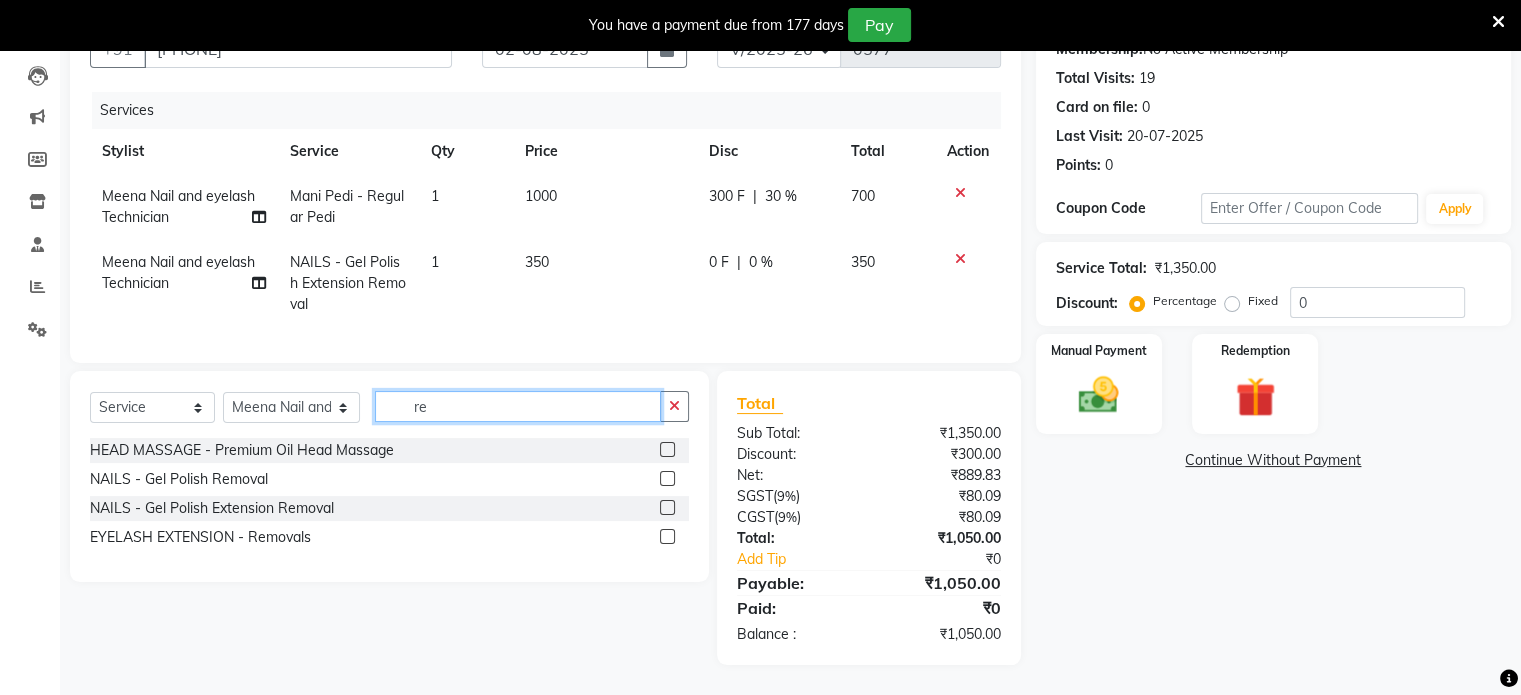type on "r" 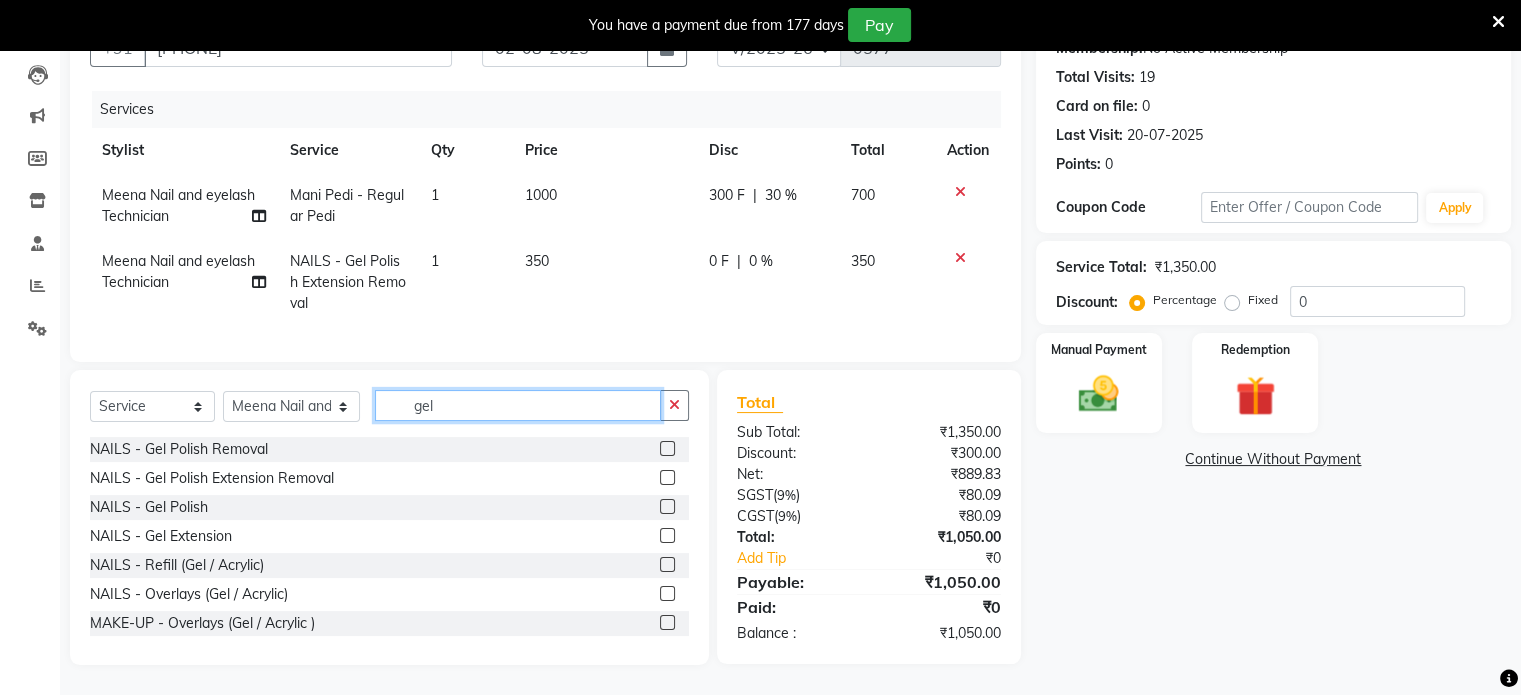 type on "gel" 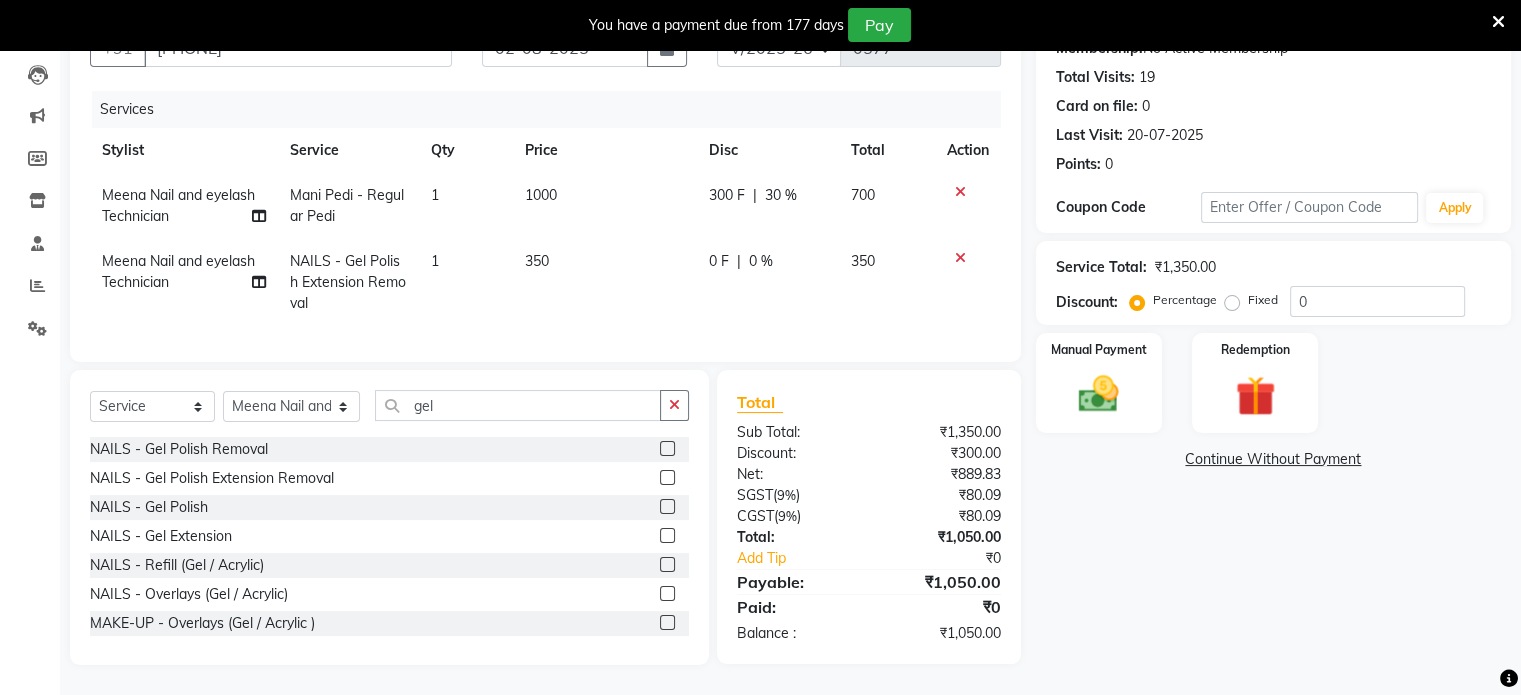 click 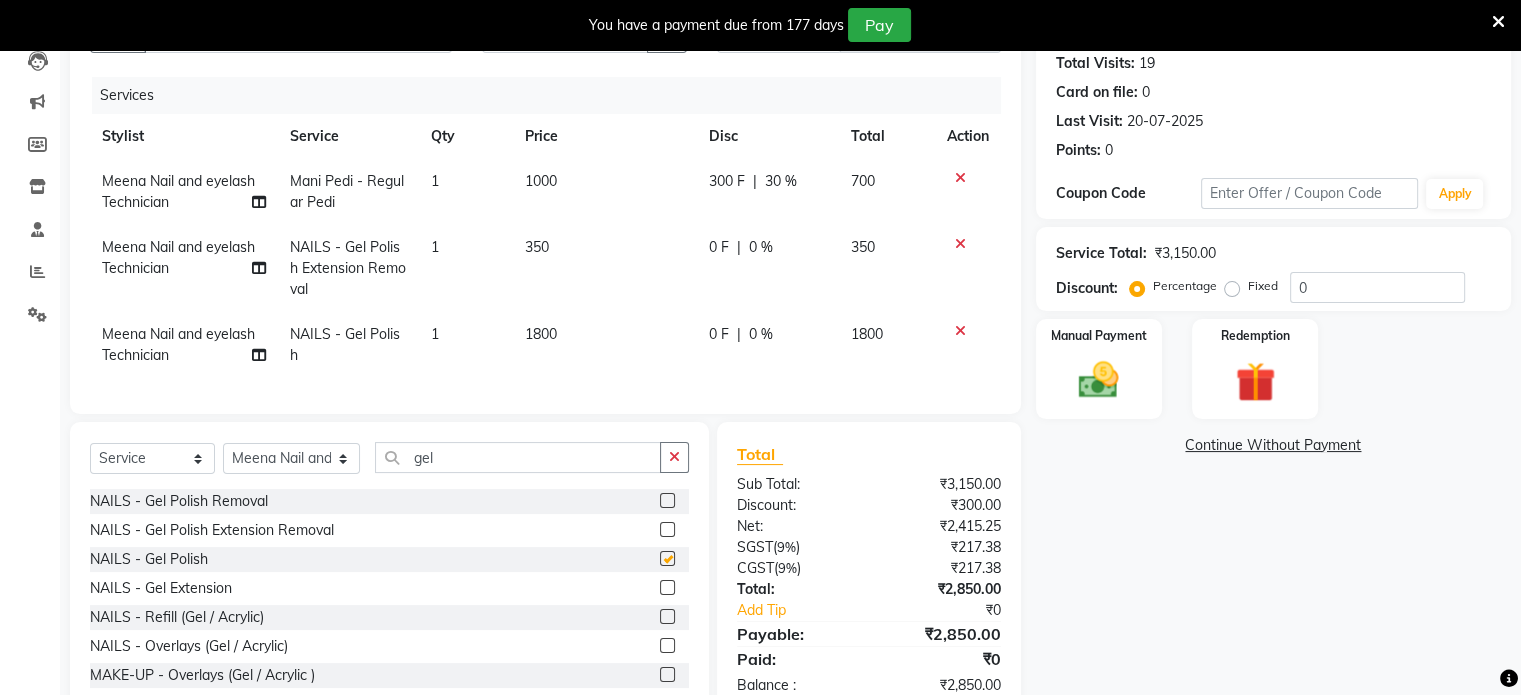 checkbox on "false" 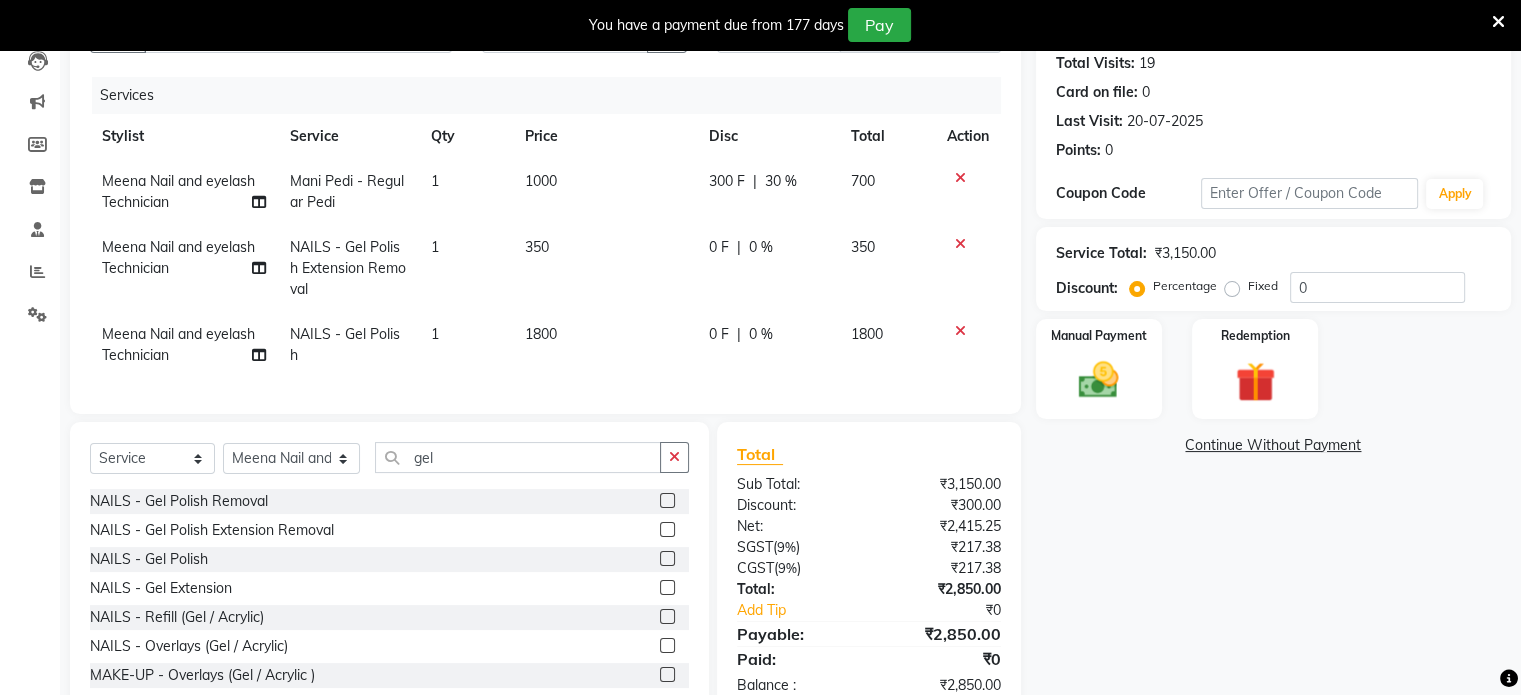 click on "1800" 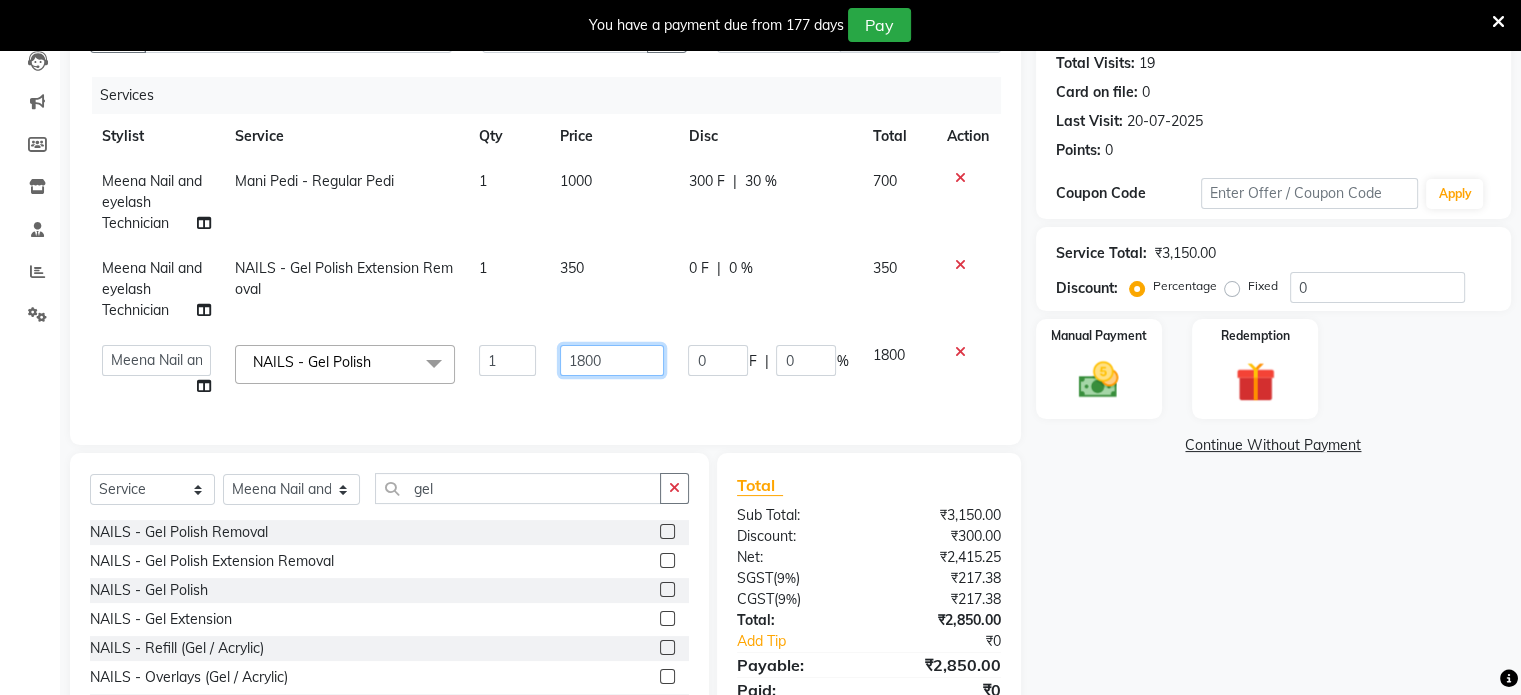 click on "1800" 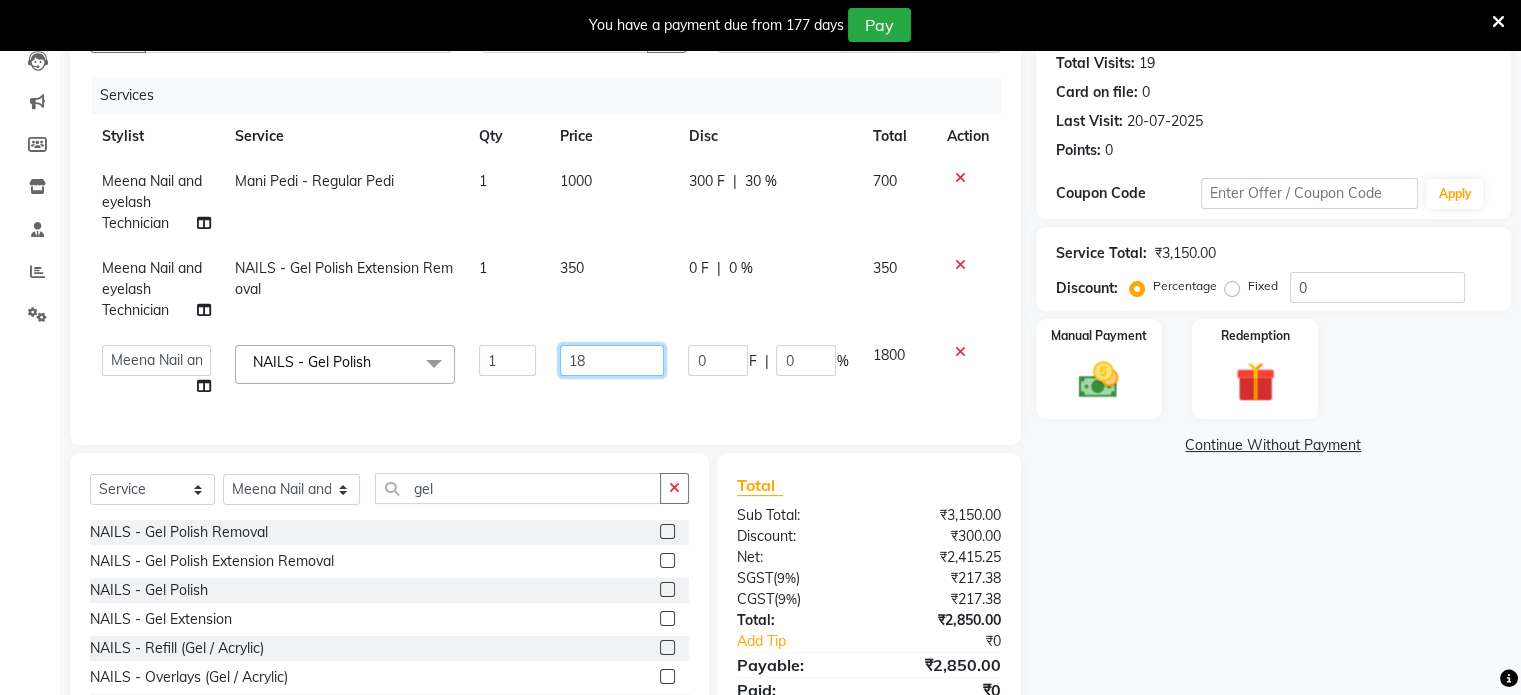type on "1" 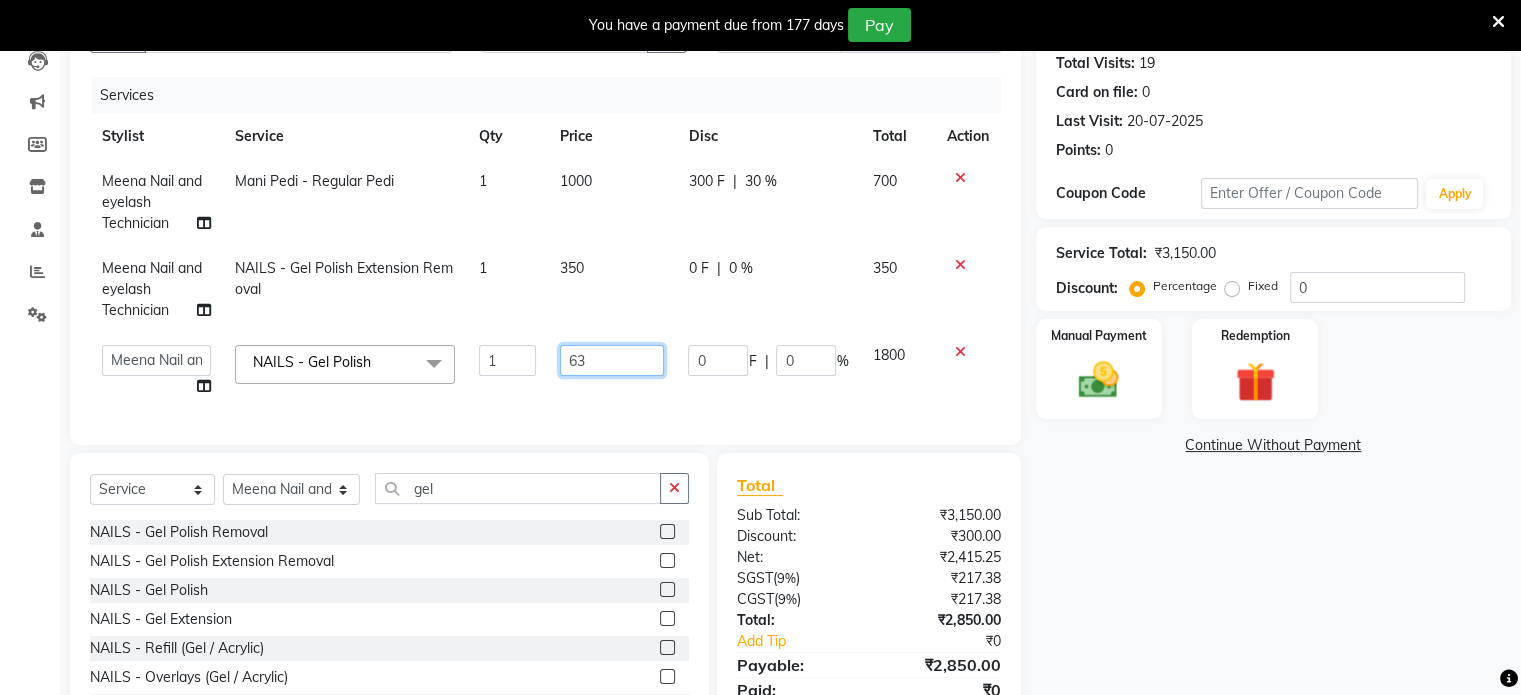 type on "630" 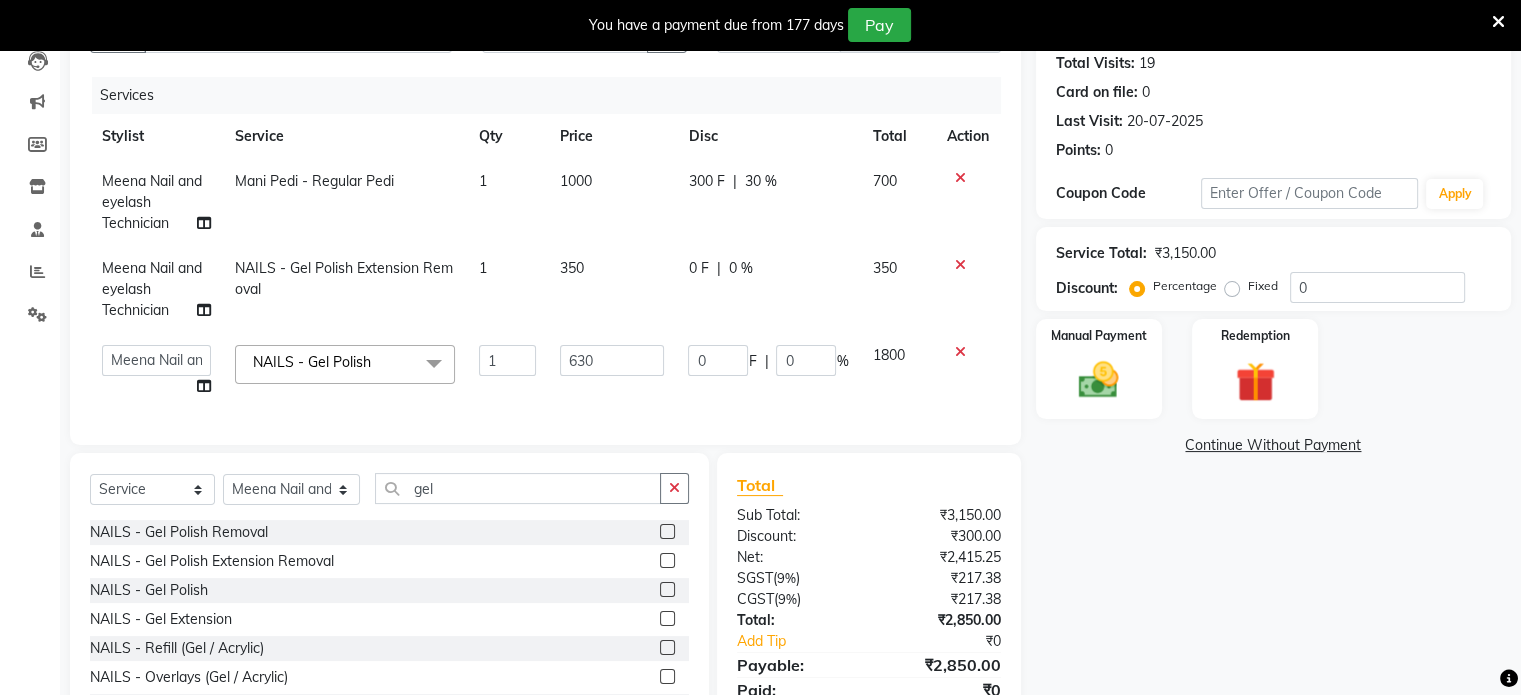click on "Client +91 8433665501 Date 02-08-2025 Invoice Number V/2025 V/2025-26 0577 Services Stylist Service Qty Price Disc Total Action Meena Nail and eyelash Technician Mani Pedi - Regular Pedi 1 1000 300 F | 30 % 700 Meena Nail and eyelash Technician NAILS - Gel Polish Extension Removal 1 350 0 F | 0 % 350  Abulhasan   Bimla   Jyoti mani - pedi   Meena Nail and eyelash Technician   Sonia Beautician & Senior Stylist   Zaid senior stylist  NAILS - Gel Polish  x Crown Touch Up Global Color Highlight Root Touch Up Keratine Treatment Nano Plastia Qod Treatment Hair Botox Hair Cysteine Treatment Colour (Per Streak) Hair cut tip Aqua treatment Shoulder length Aqua treatment below shoulder Aqua treatment waist Hair Tinsel Aqua Wash Trimming Fringe Cut Girl (Kid) Wash Paddle Dry Hair wash with Paddle Dry Incurl/Outcurl Blowdry Wash with Incurl/Outcurl Blowdry Color Refresh Wash Smoothening Aqua Gold Treatment Hair Colours - Hair Wash And Paddle Dry Hair Colours - Blowdry With Wash Hair Colours - Blow Dry Without Wash 1 630" 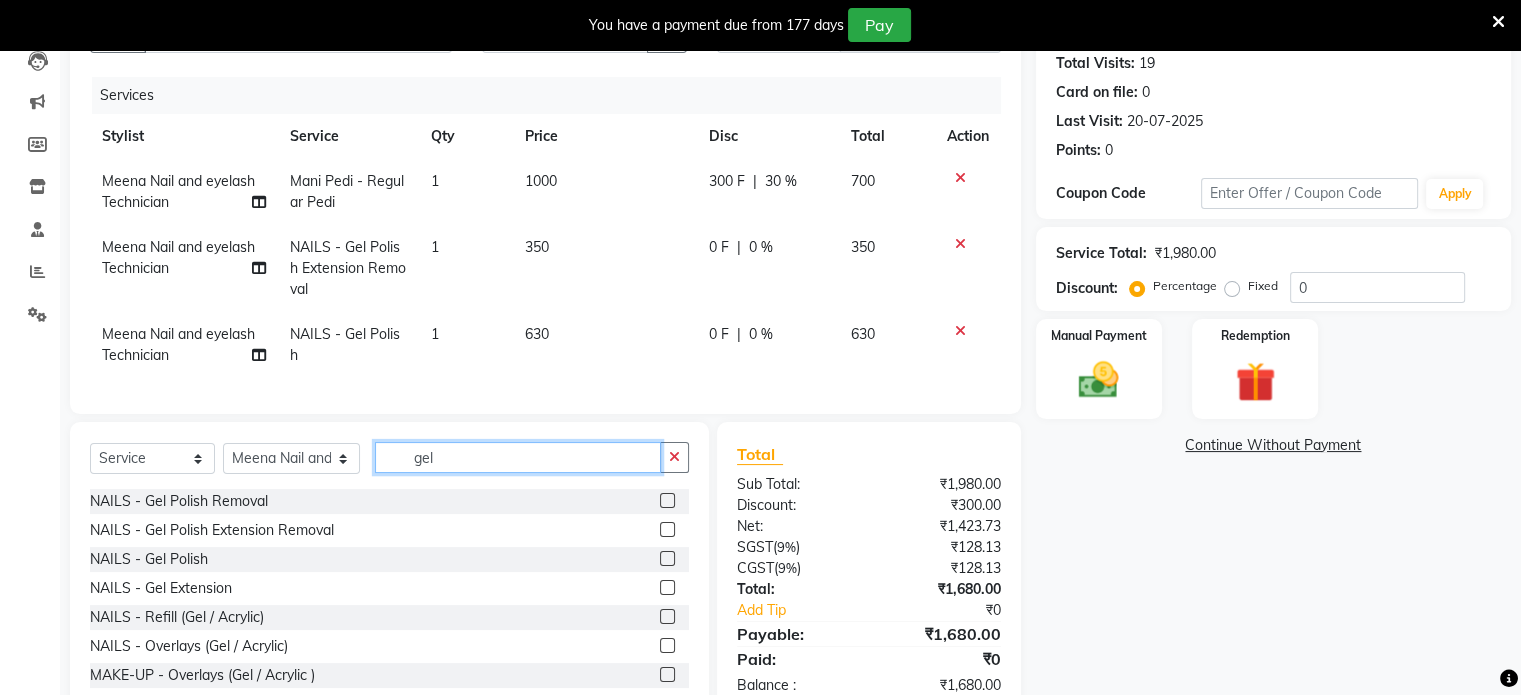 click on "gel" 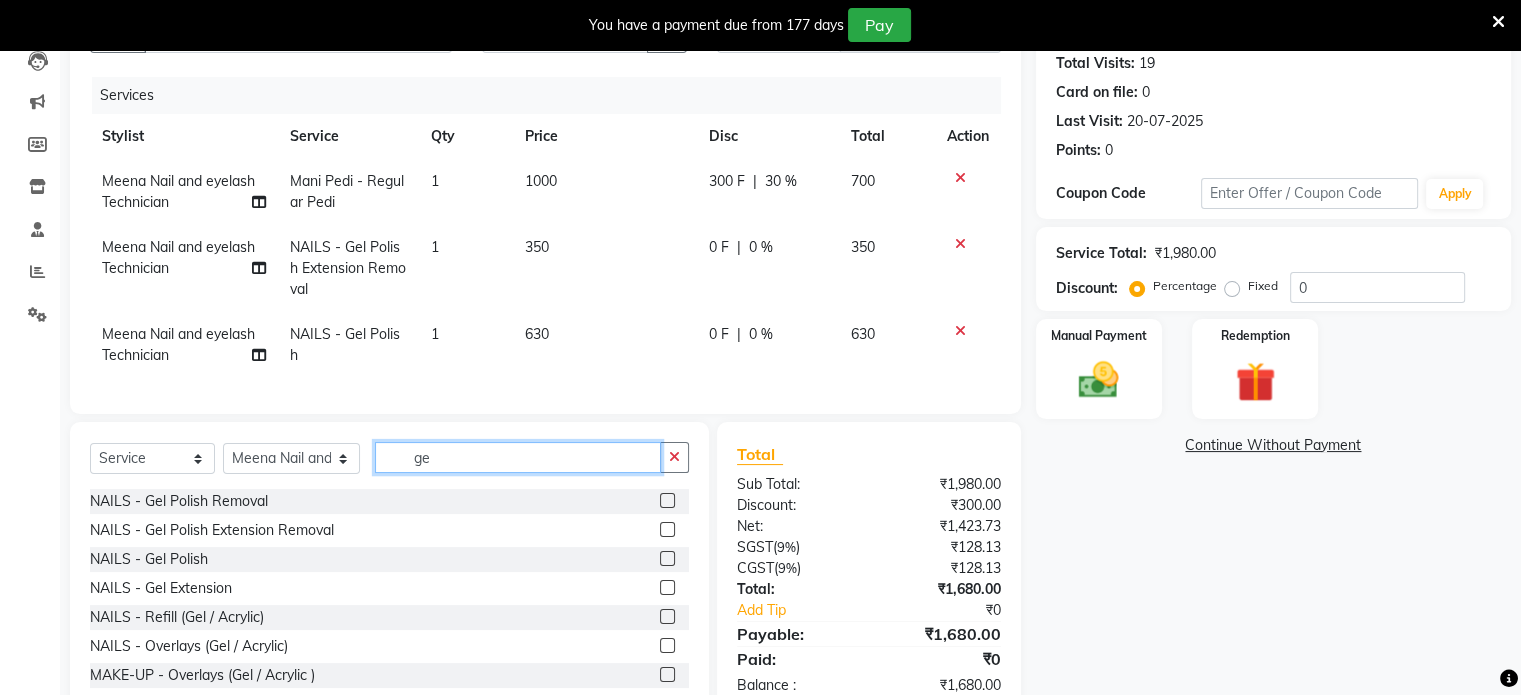 type on "g" 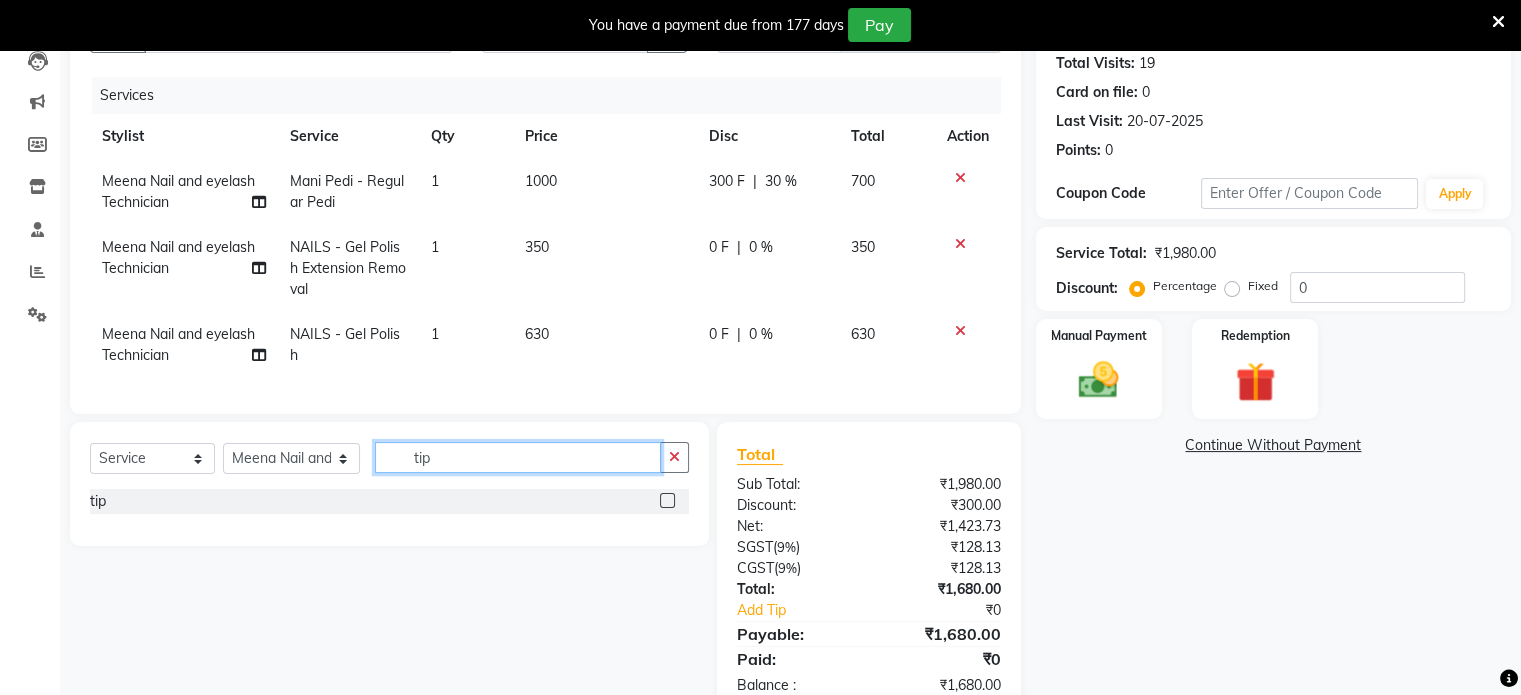 type on "tip" 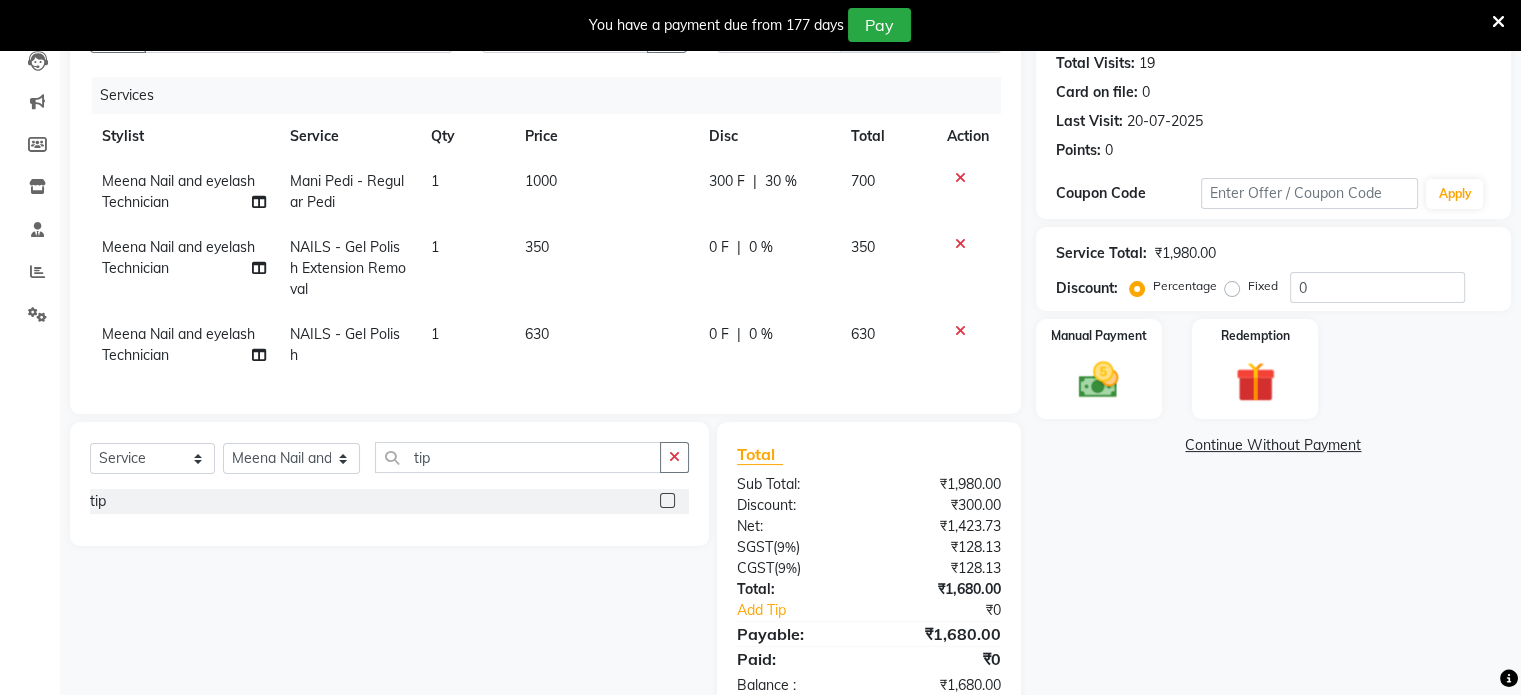 click 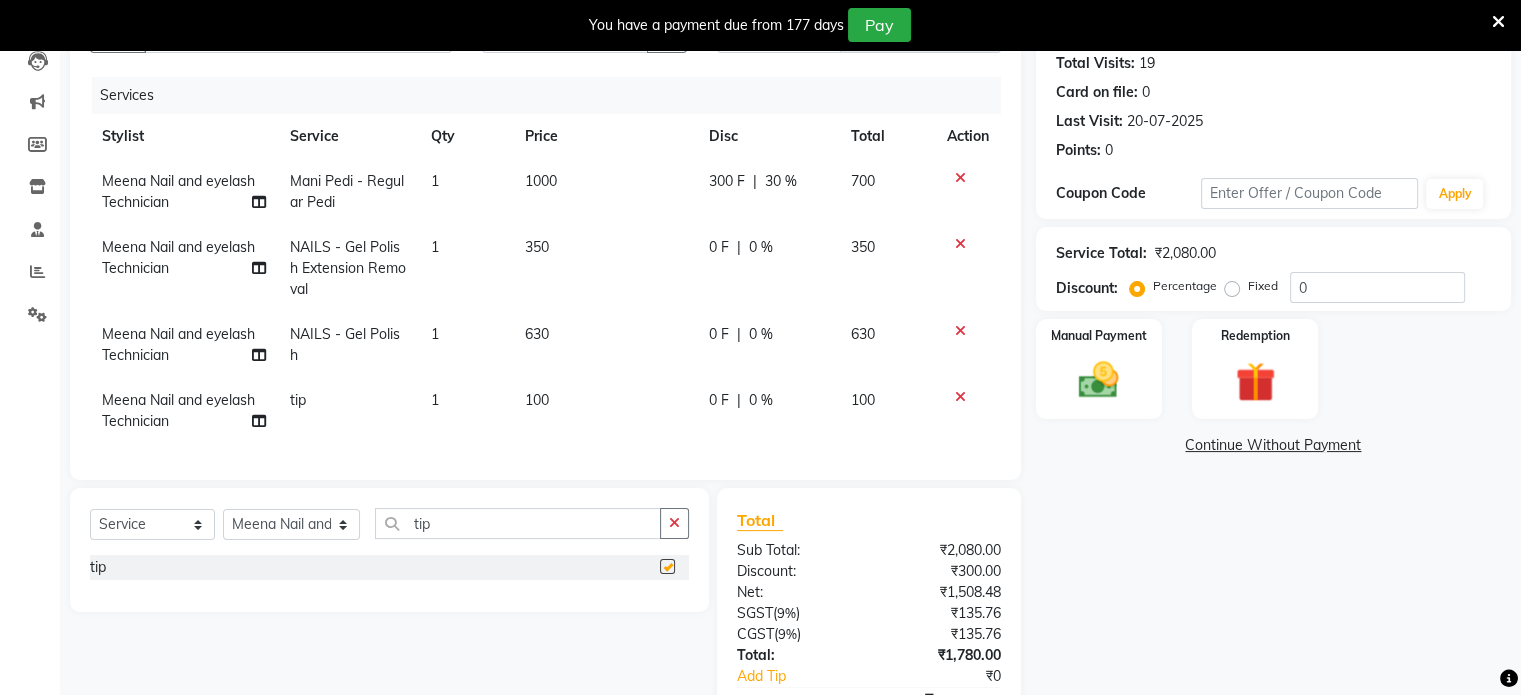 checkbox on "false" 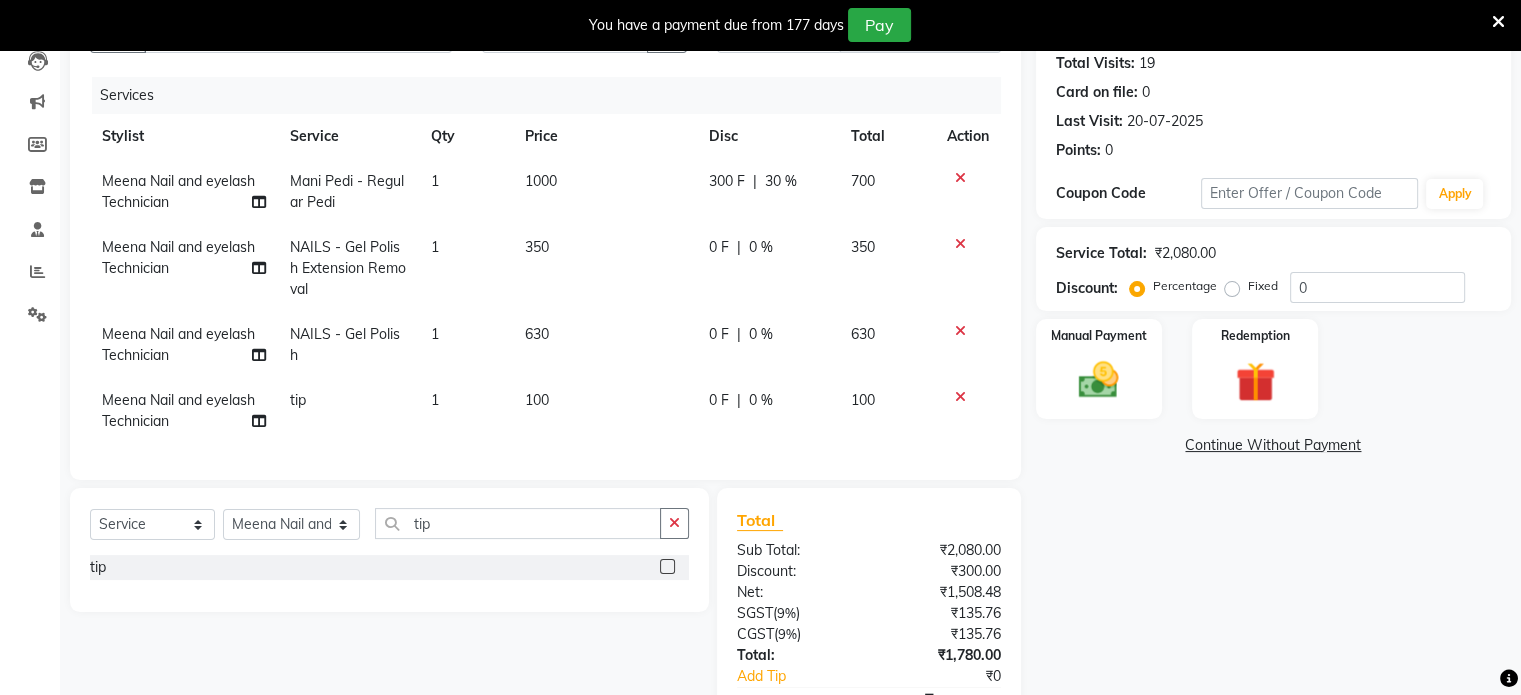 click on "100" 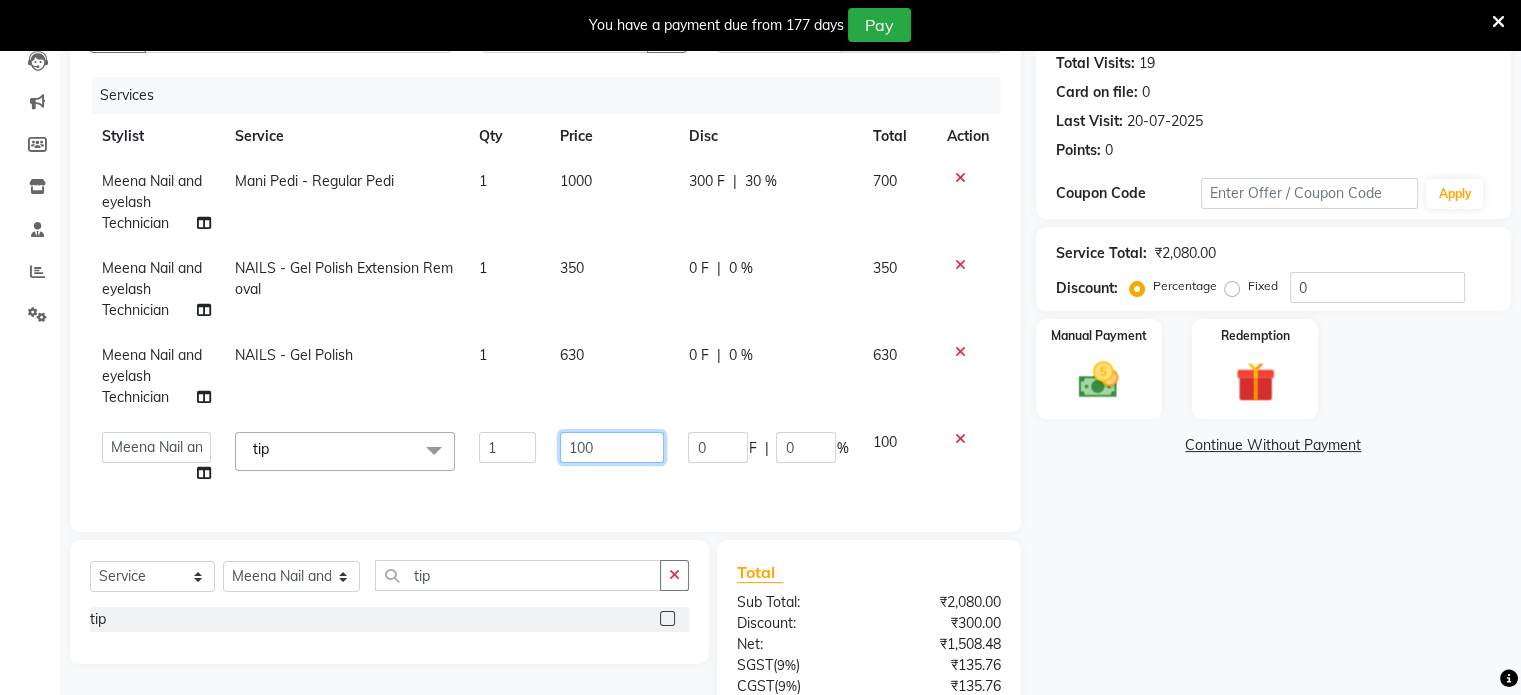click on "100" 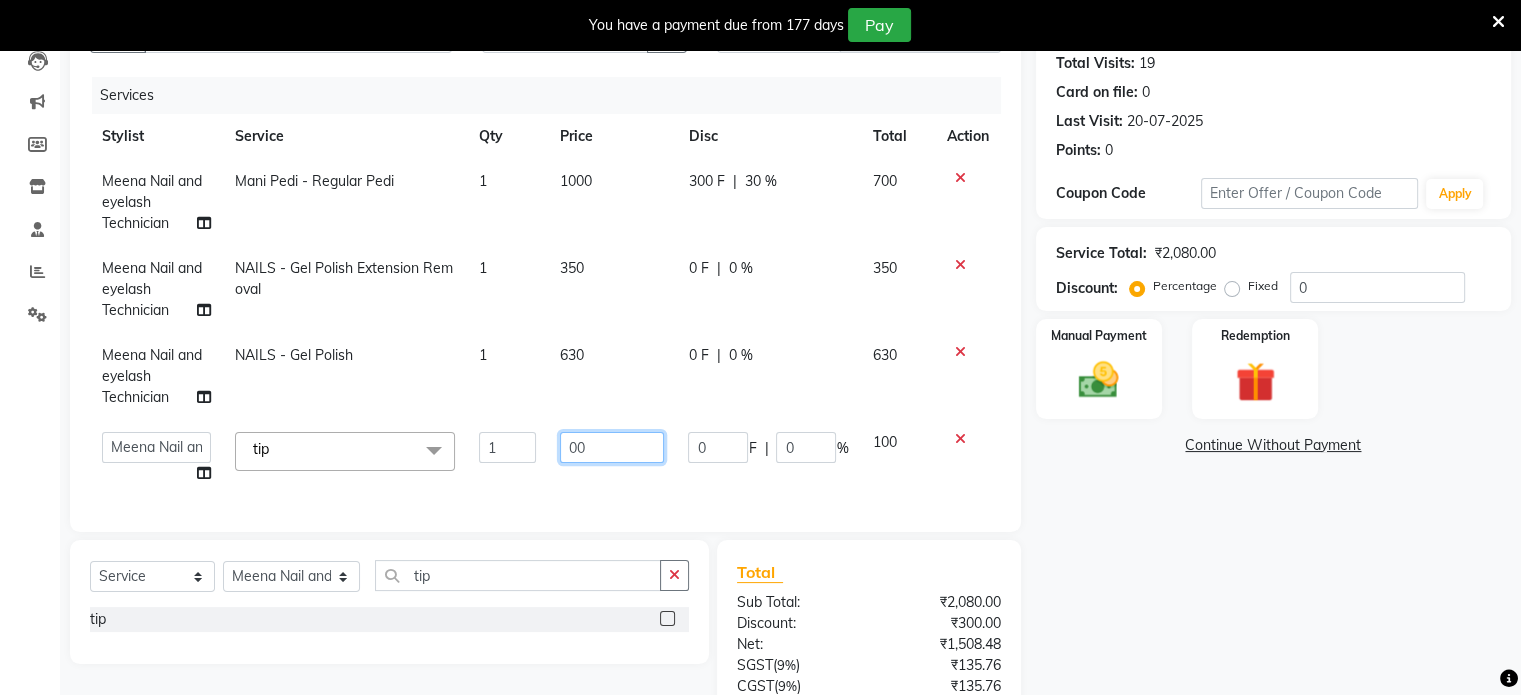 type on "200" 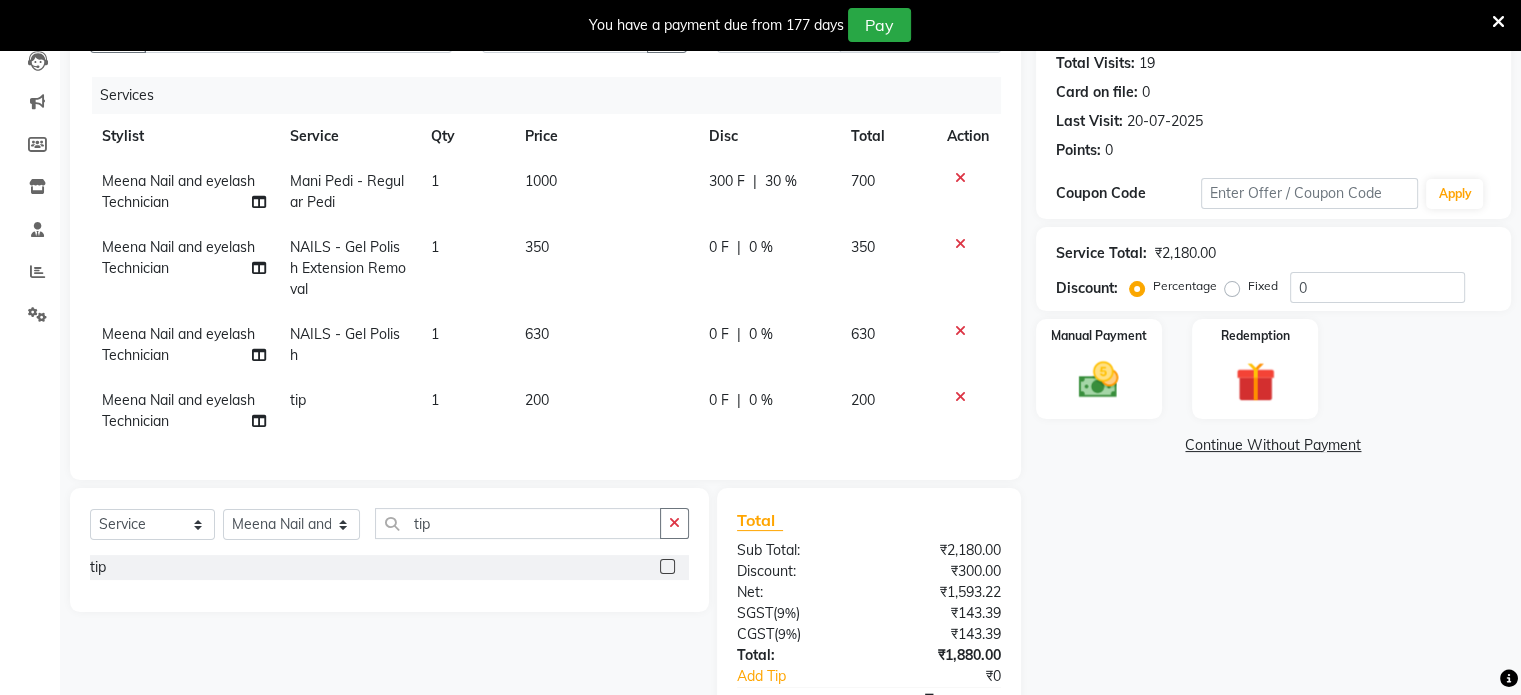 click on "Client +91 8433665501 Date 02-08-2025 Invoice Number V/2025 V/2025-26 0577 Services Stylist Service Qty Price Disc Total Action Meena Nail and eyelash Technician Mani Pedi - Regular Pedi 1 1000 300 F | 30 % 700 Meena Nail and eyelash Technician NAILS - Gel Polish Extension Removal 1 350 0 F | 0 % 350 Meena Nail and eyelash Technician NAILS - Gel Polish 1 630 0 F | 0 % 630 Meena Nail and eyelash Technician tip 1 200 0 F | 0 % 200" 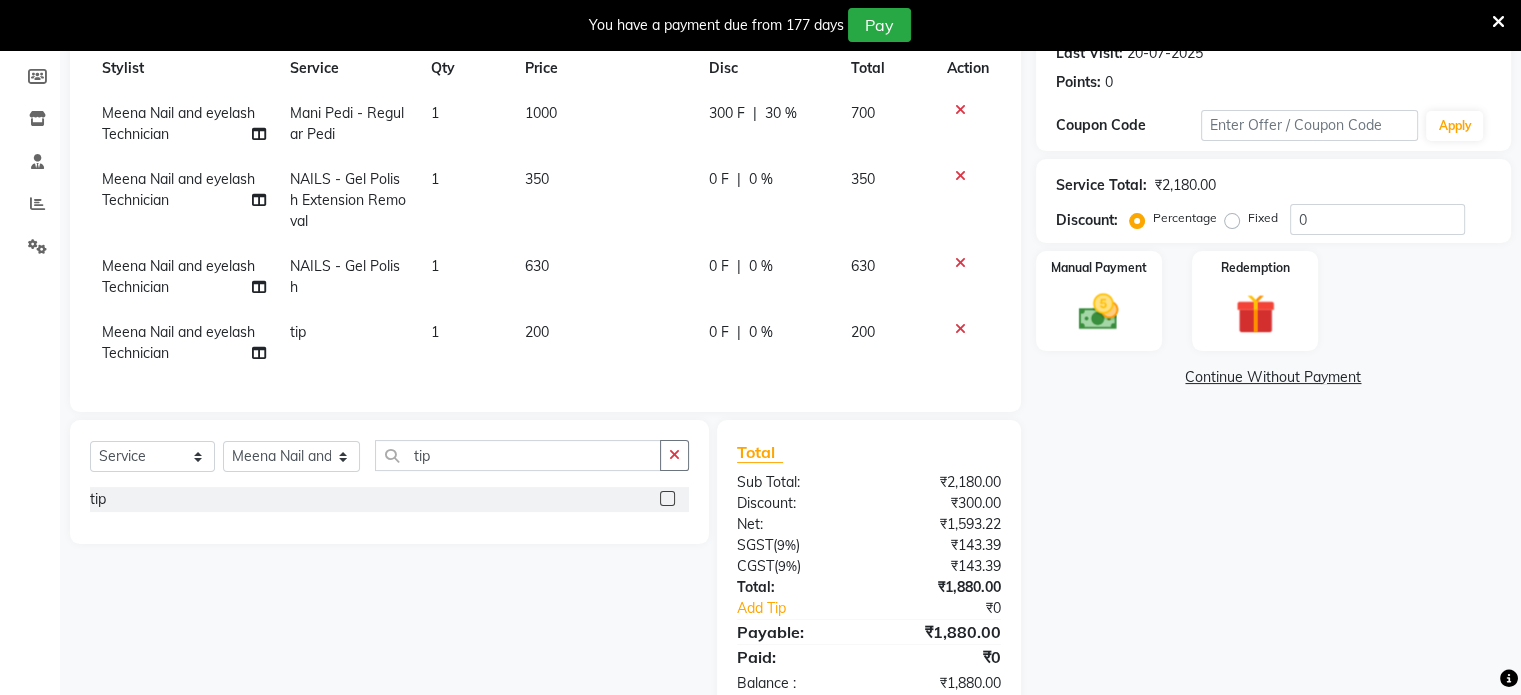 scroll, scrollTop: 294, scrollLeft: 0, axis: vertical 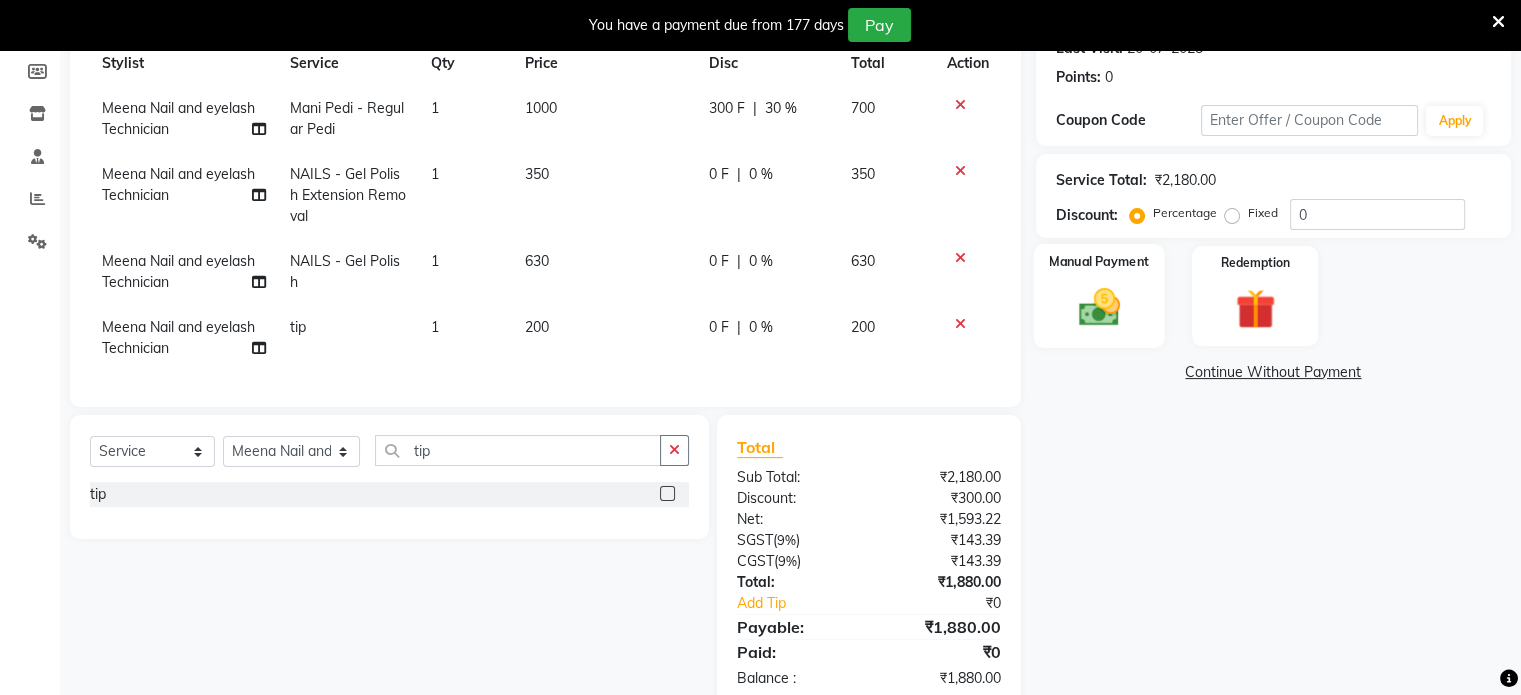 click 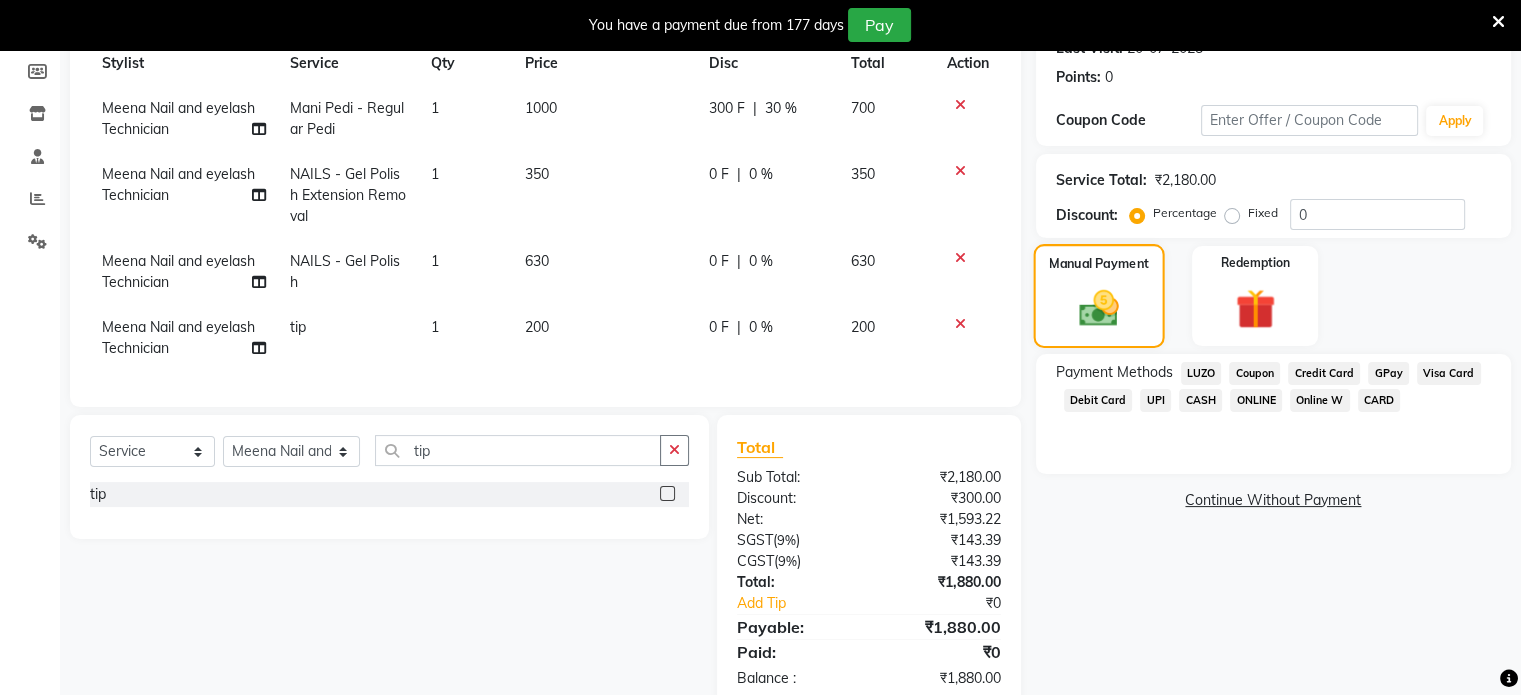 scroll, scrollTop: 353, scrollLeft: 0, axis: vertical 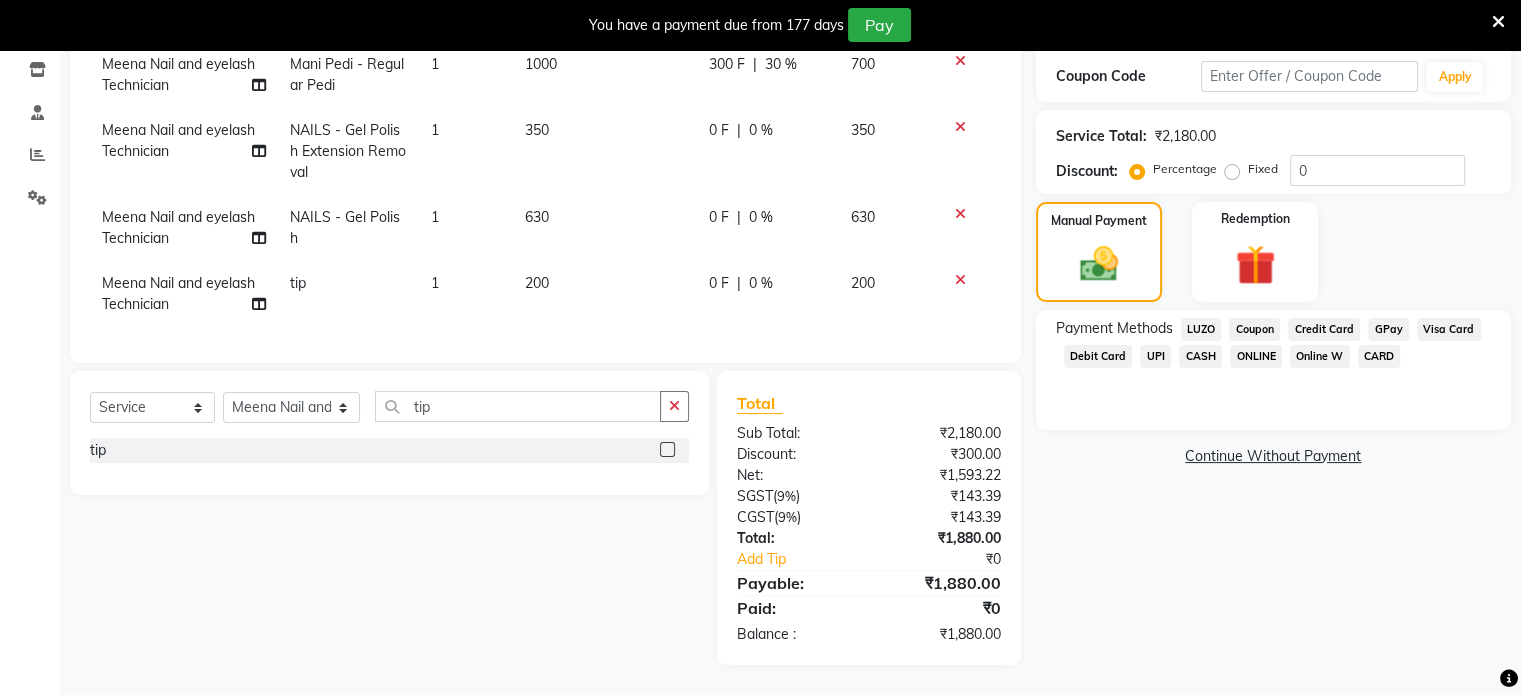 click on "GPay" 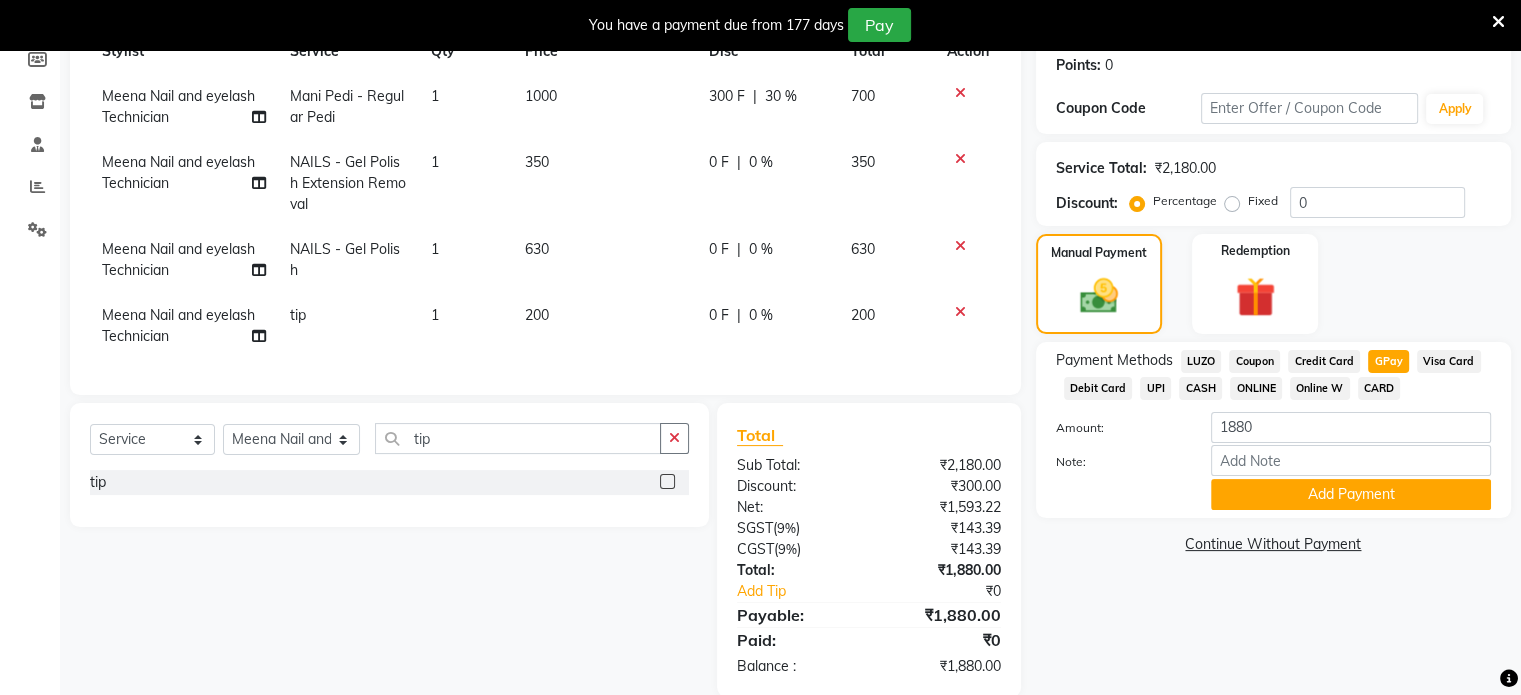 scroll, scrollTop: 353, scrollLeft: 0, axis: vertical 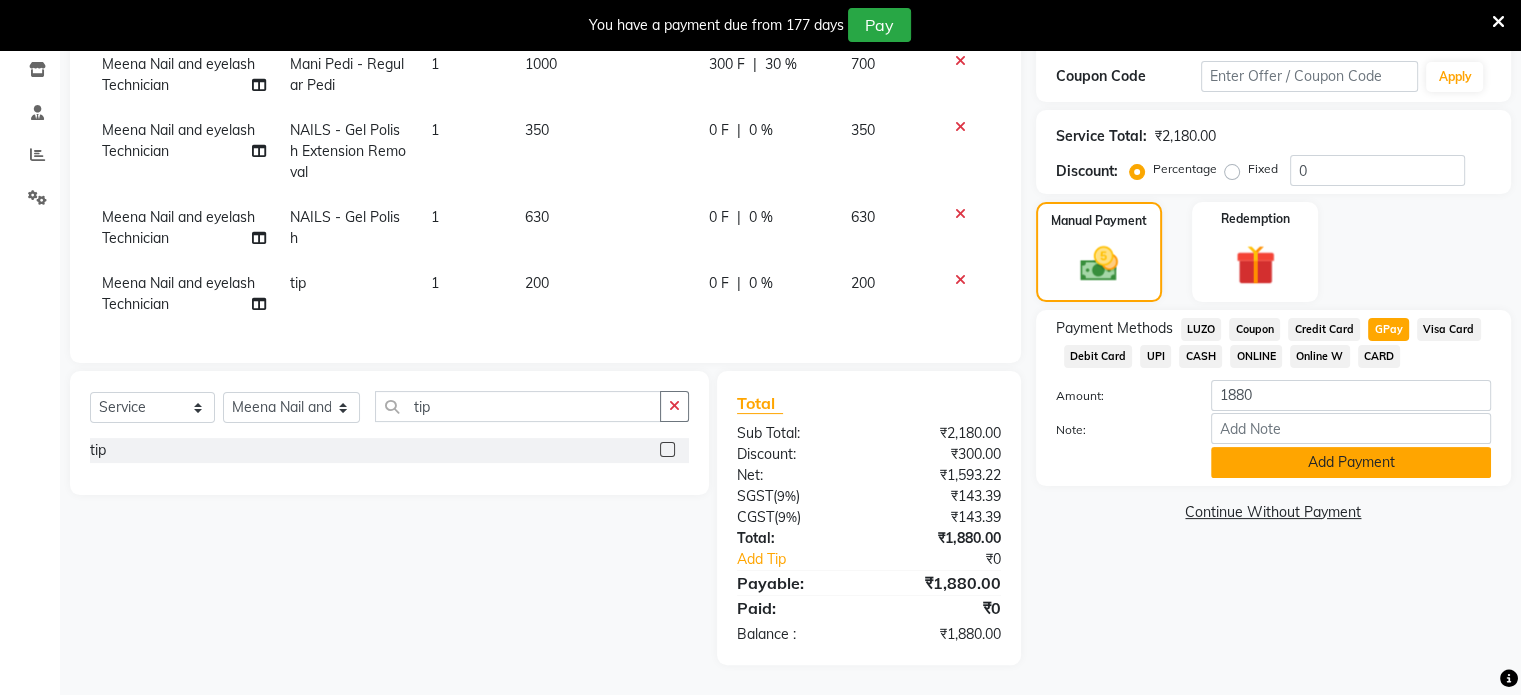 click on "Add Payment" 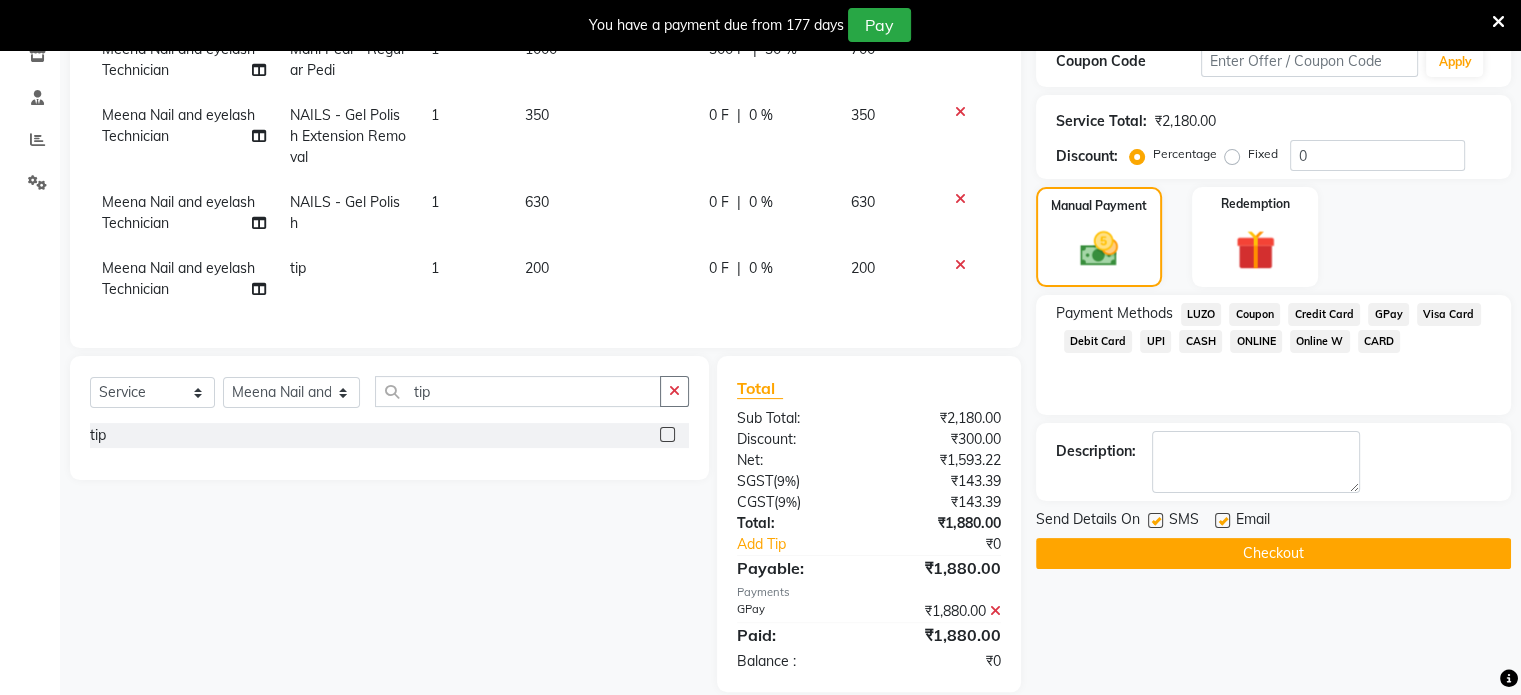 scroll, scrollTop: 395, scrollLeft: 0, axis: vertical 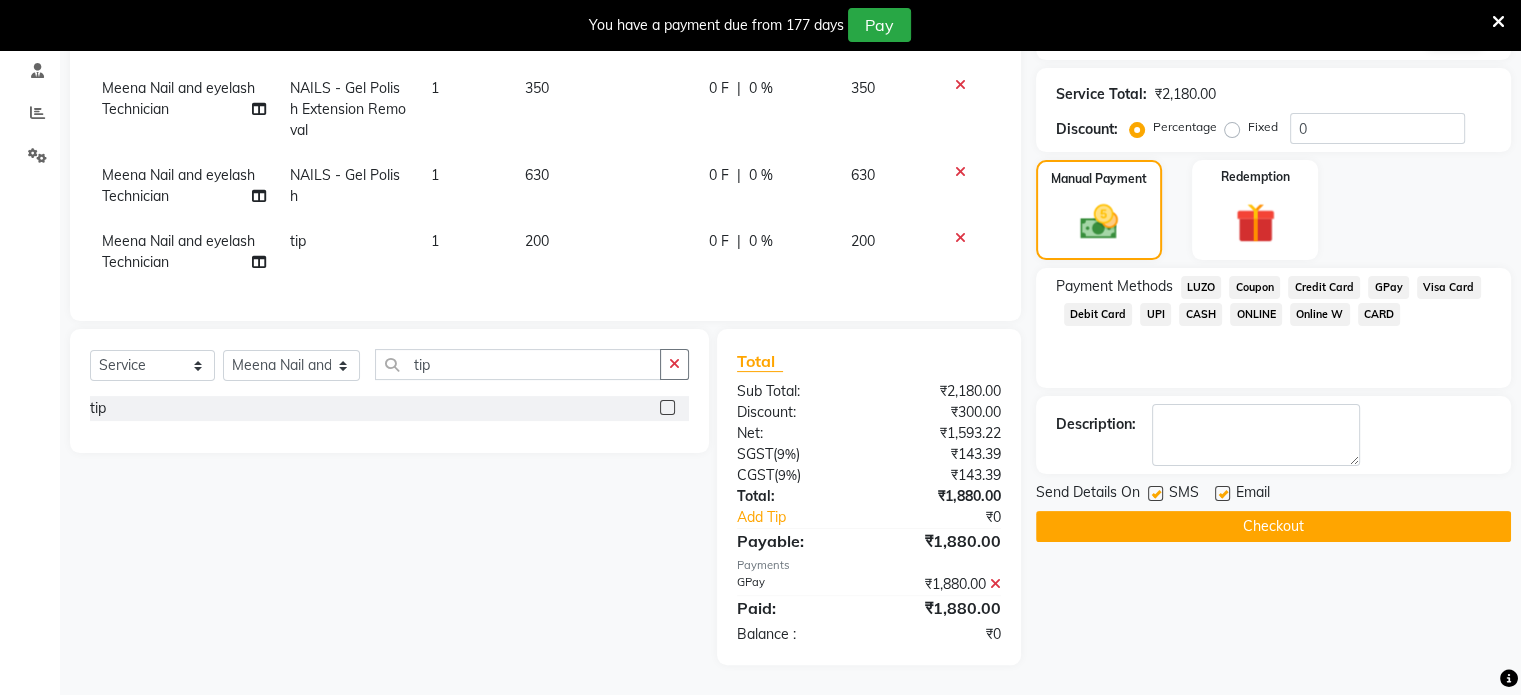 click on "Checkout" 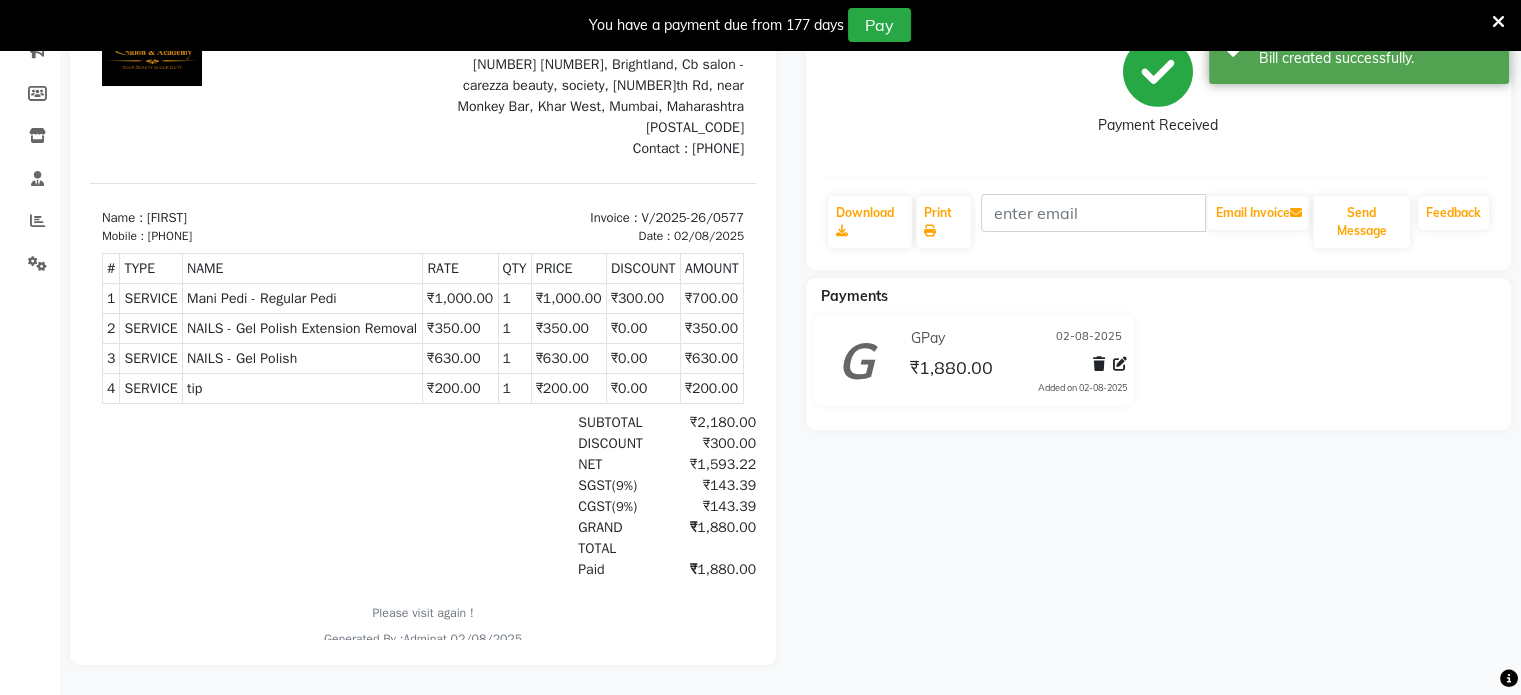 scroll, scrollTop: 0, scrollLeft: 0, axis: both 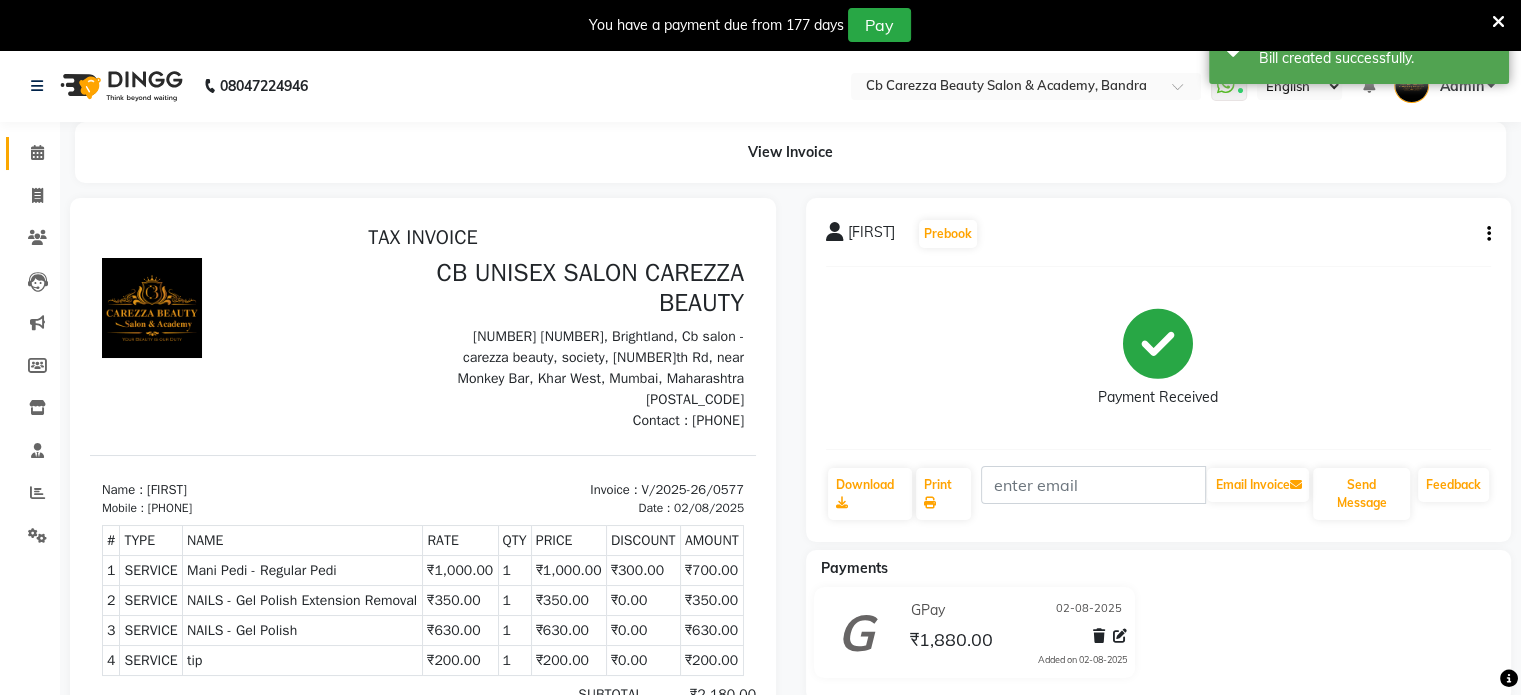 click 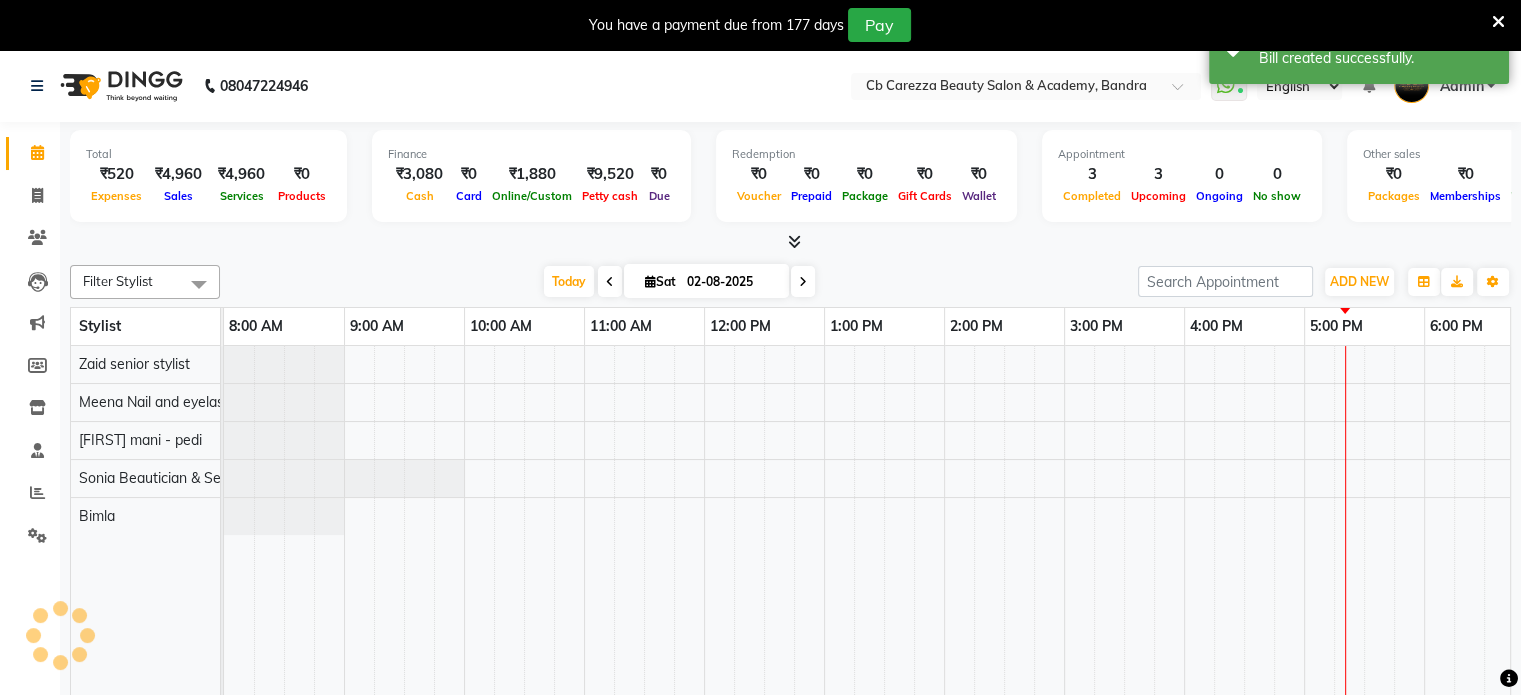 scroll, scrollTop: 0, scrollLeft: 393, axis: horizontal 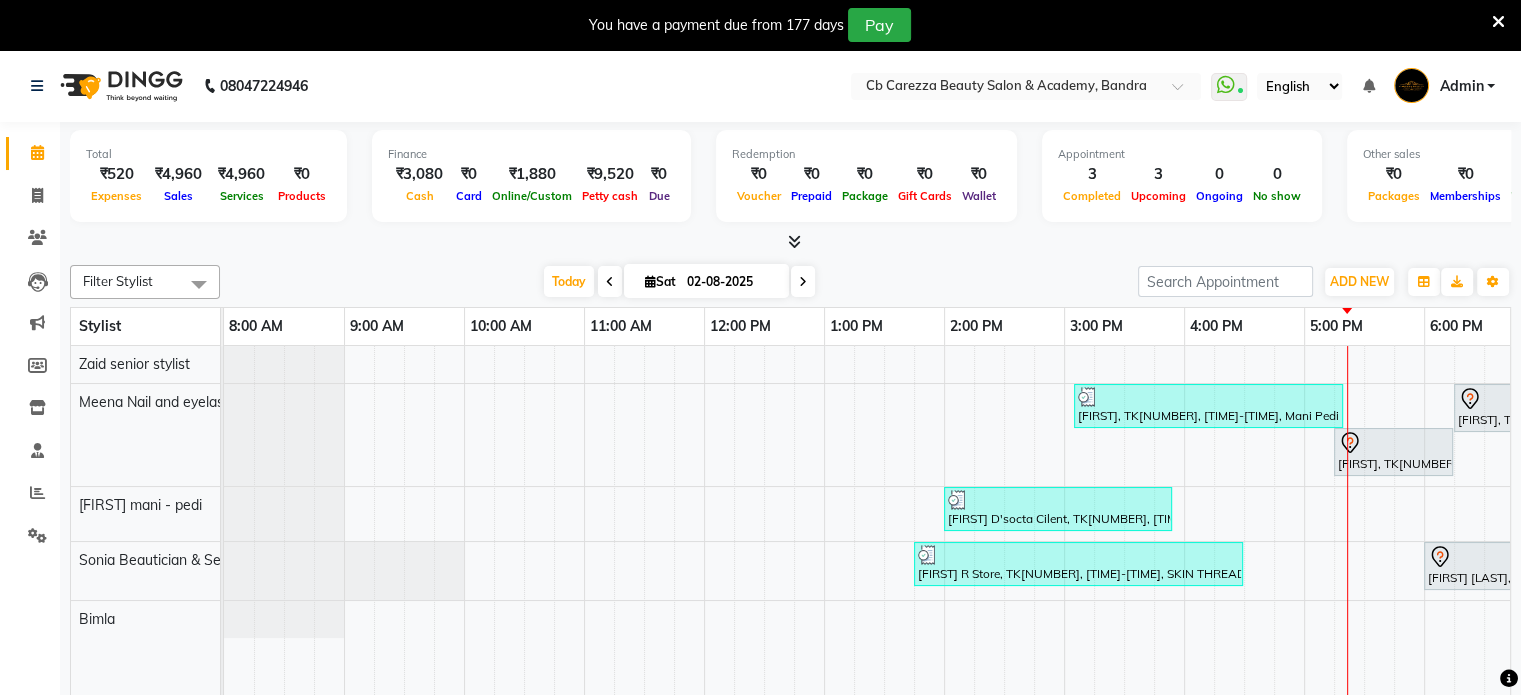 click at bounding box center [794, 241] 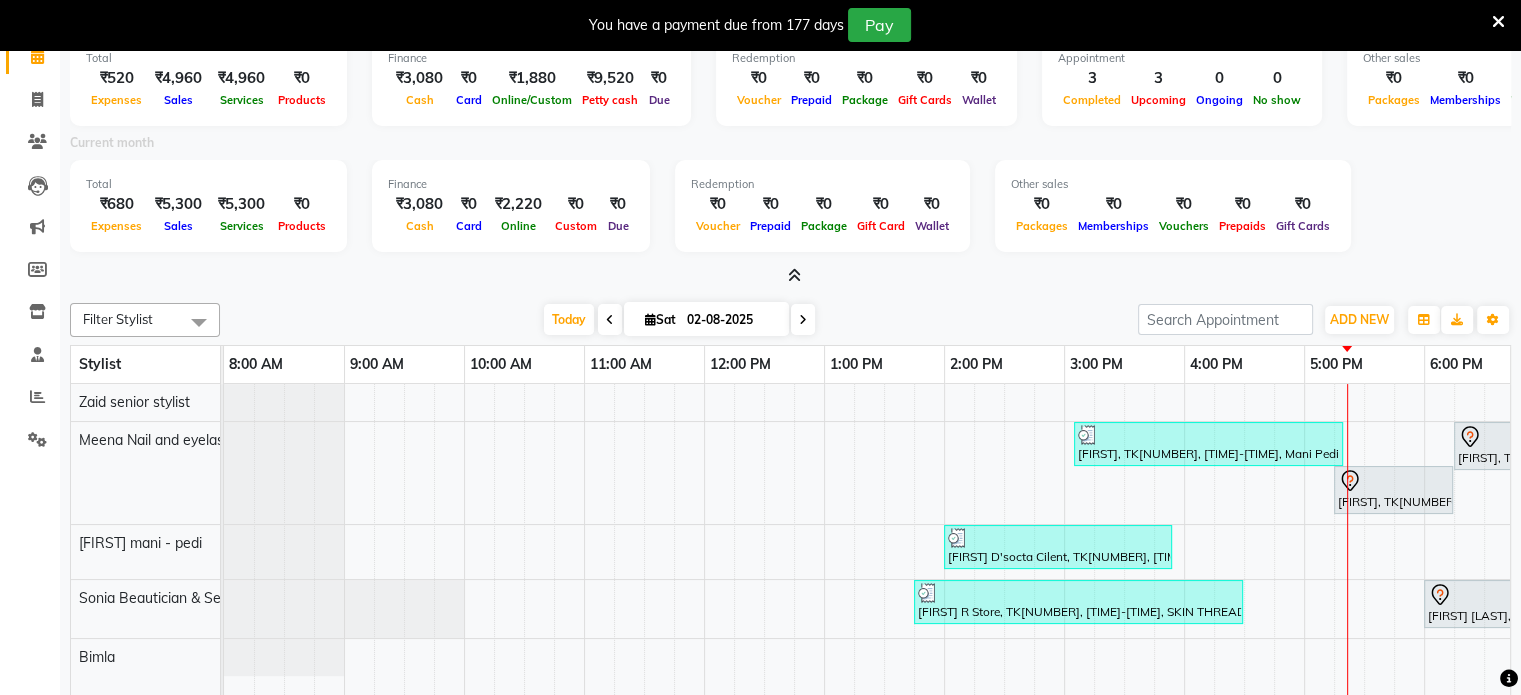 scroll, scrollTop: 0, scrollLeft: 0, axis: both 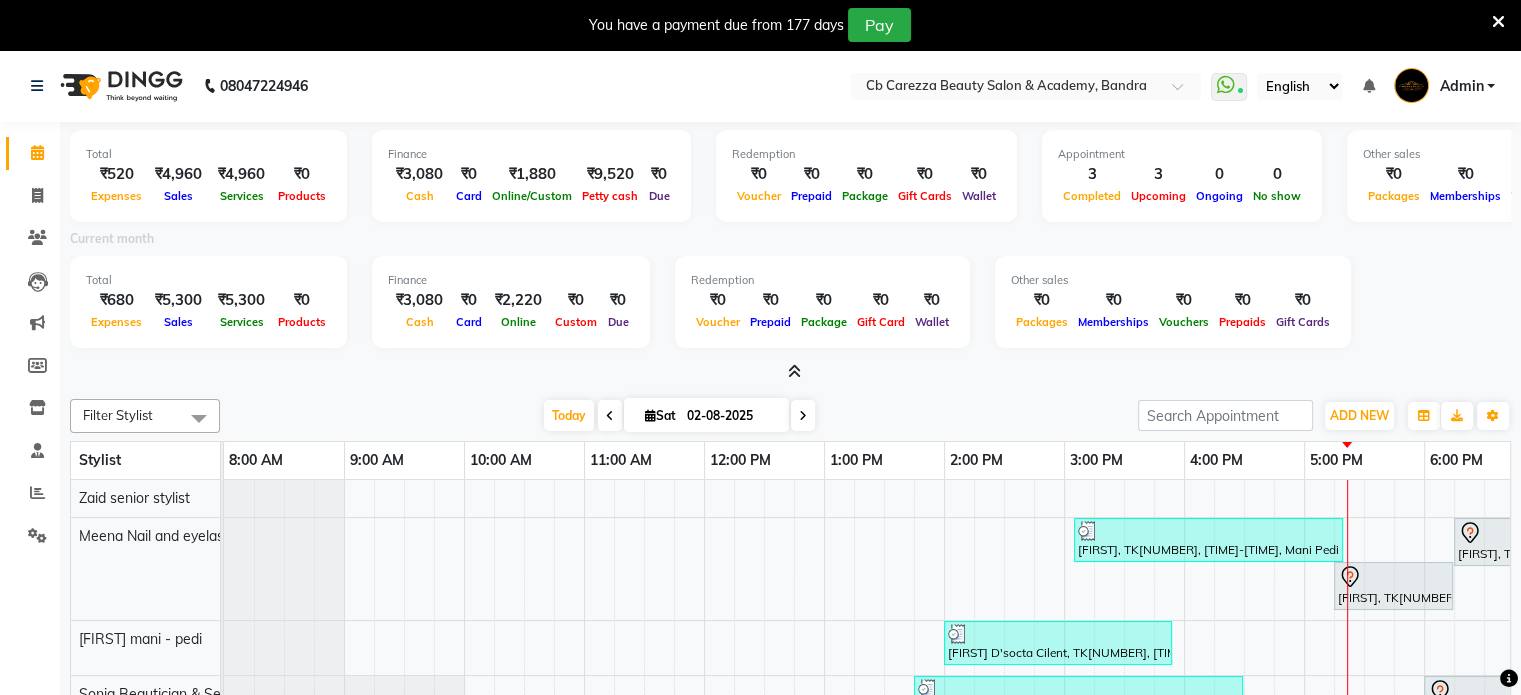 click at bounding box center [794, 371] 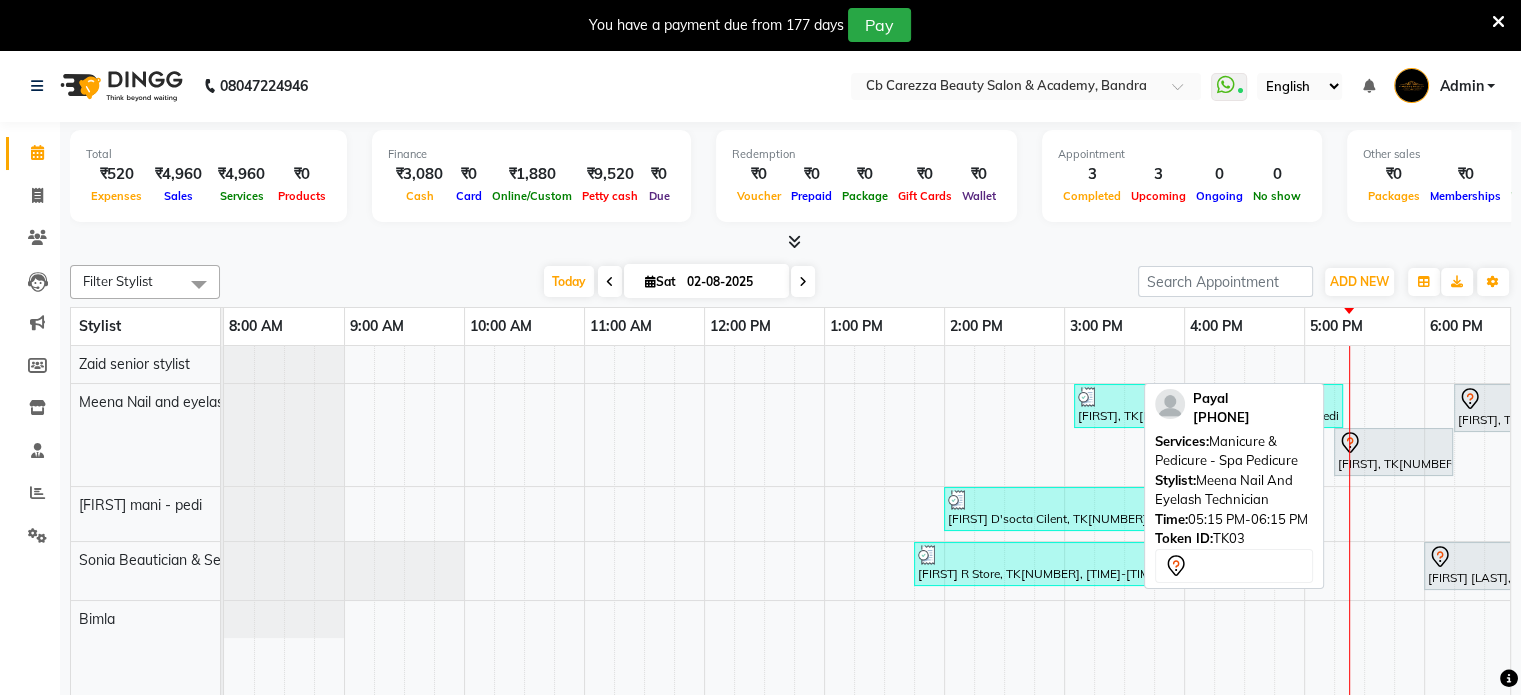 scroll, scrollTop: 0, scrollLeft: 167, axis: horizontal 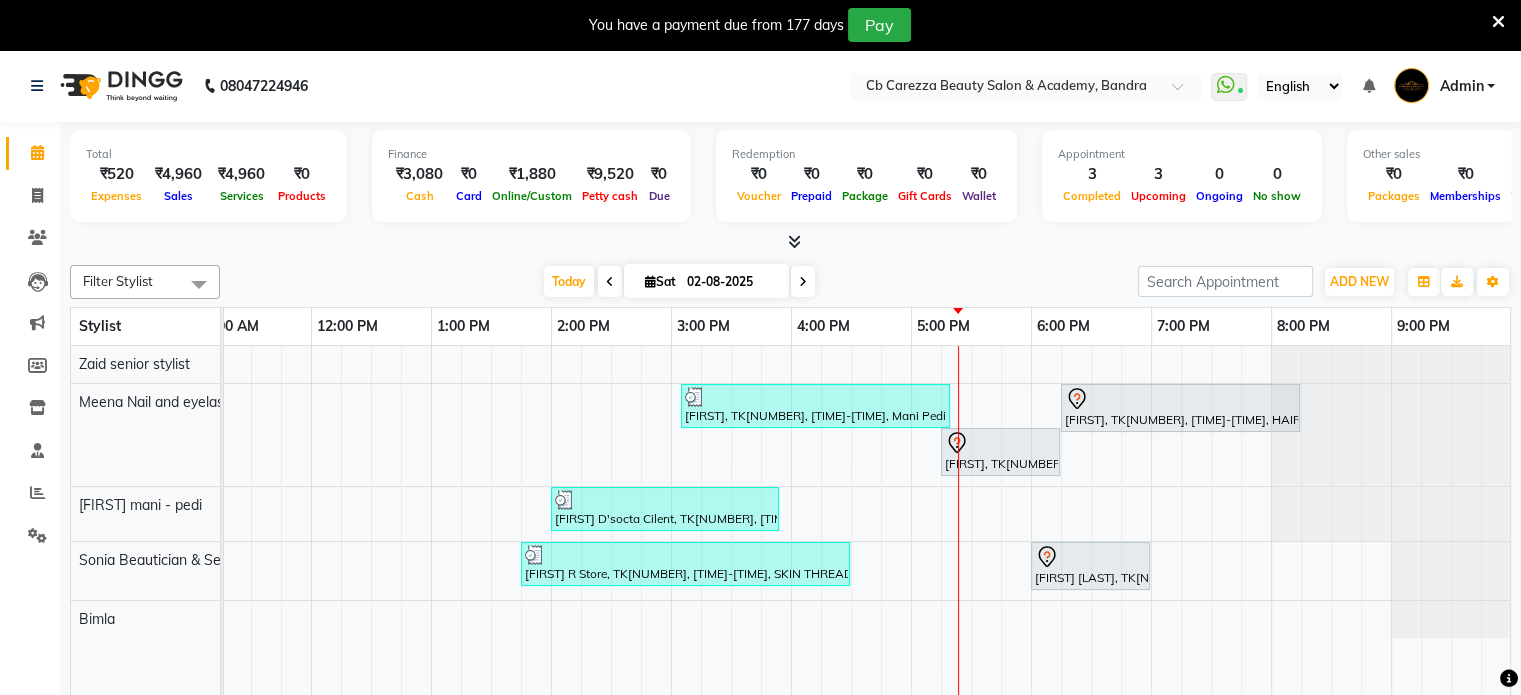 click at bounding box center (794, 241) 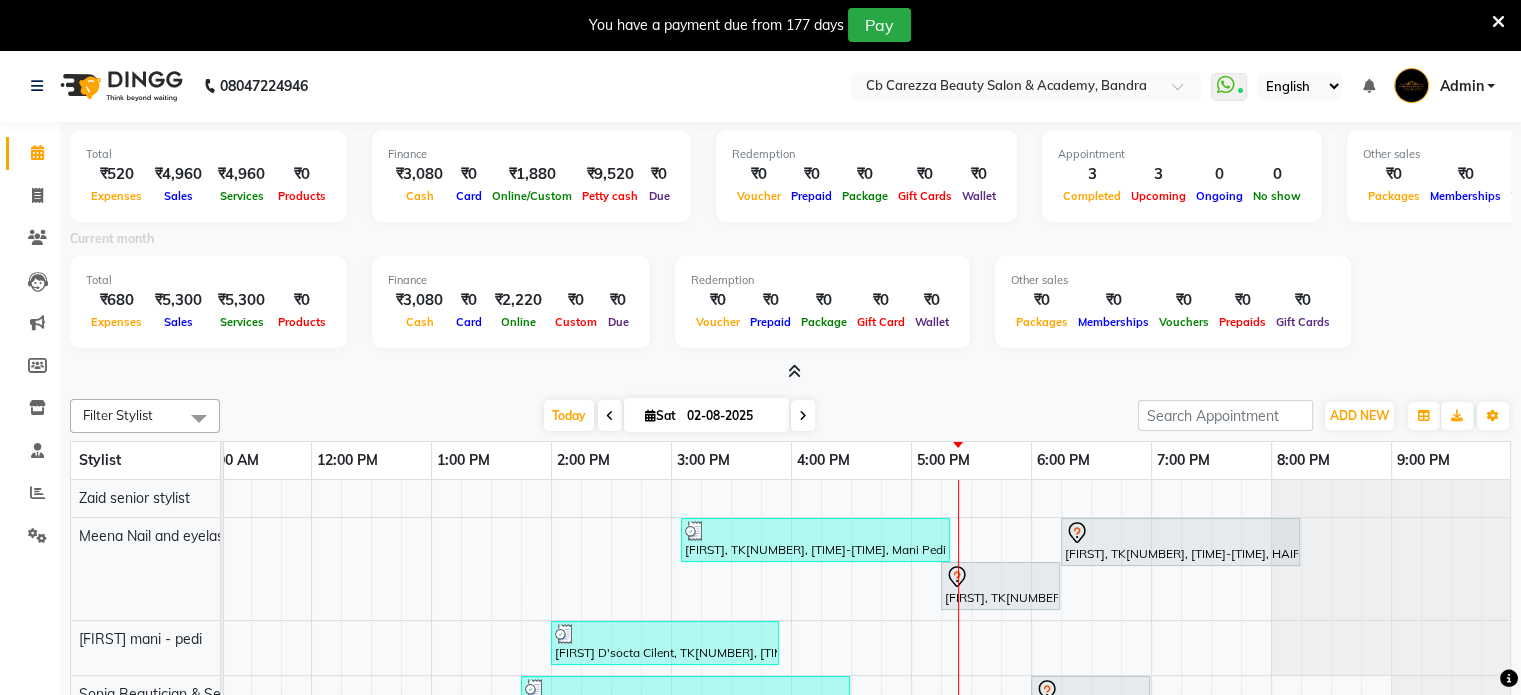 click at bounding box center (794, 371) 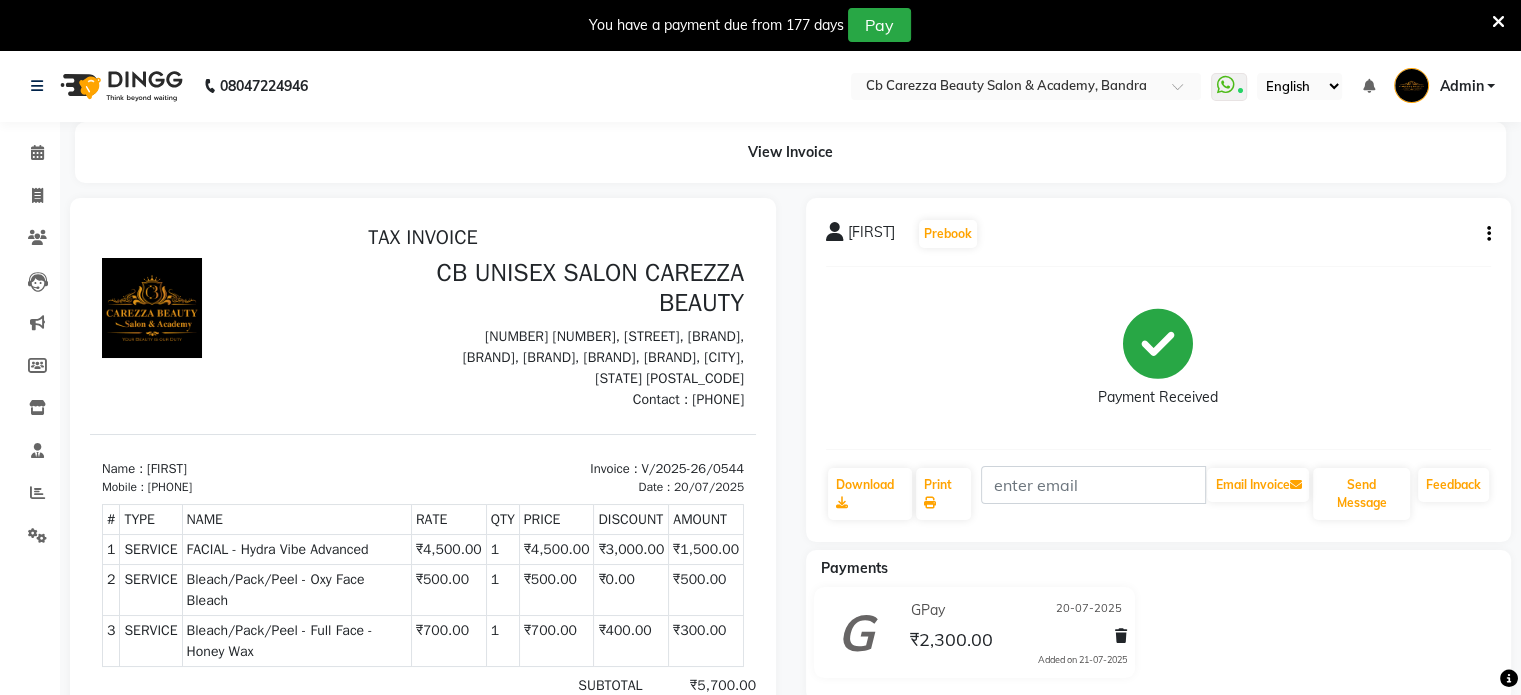 scroll, scrollTop: 0, scrollLeft: 0, axis: both 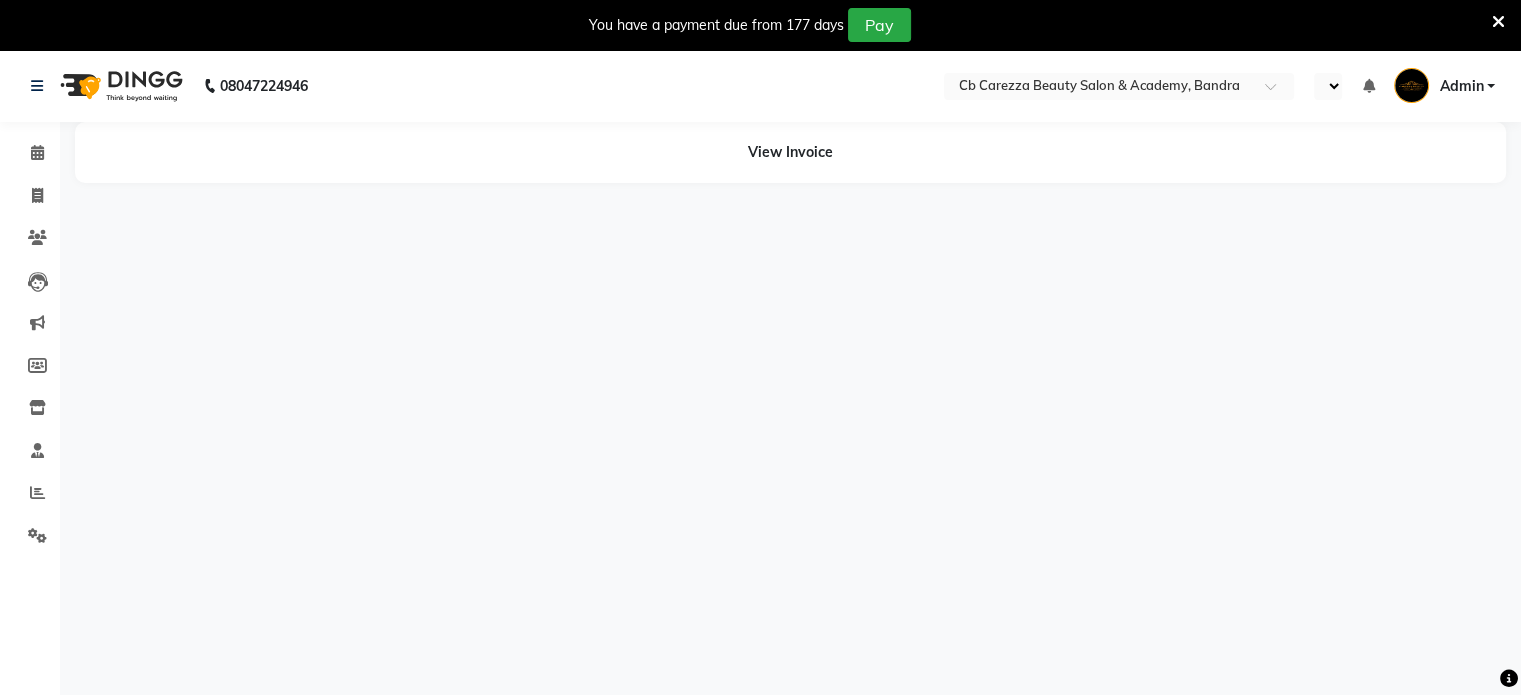 select on "en" 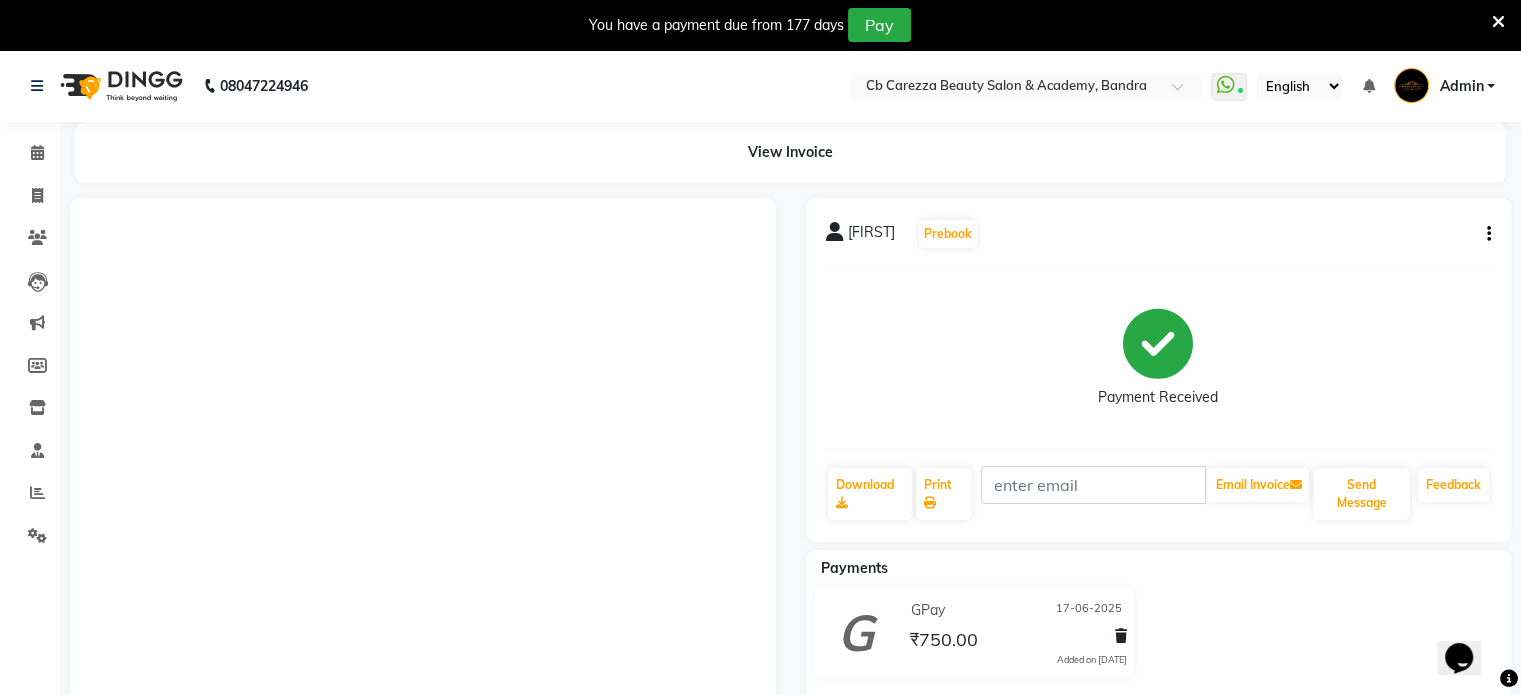 scroll, scrollTop: 0, scrollLeft: 0, axis: both 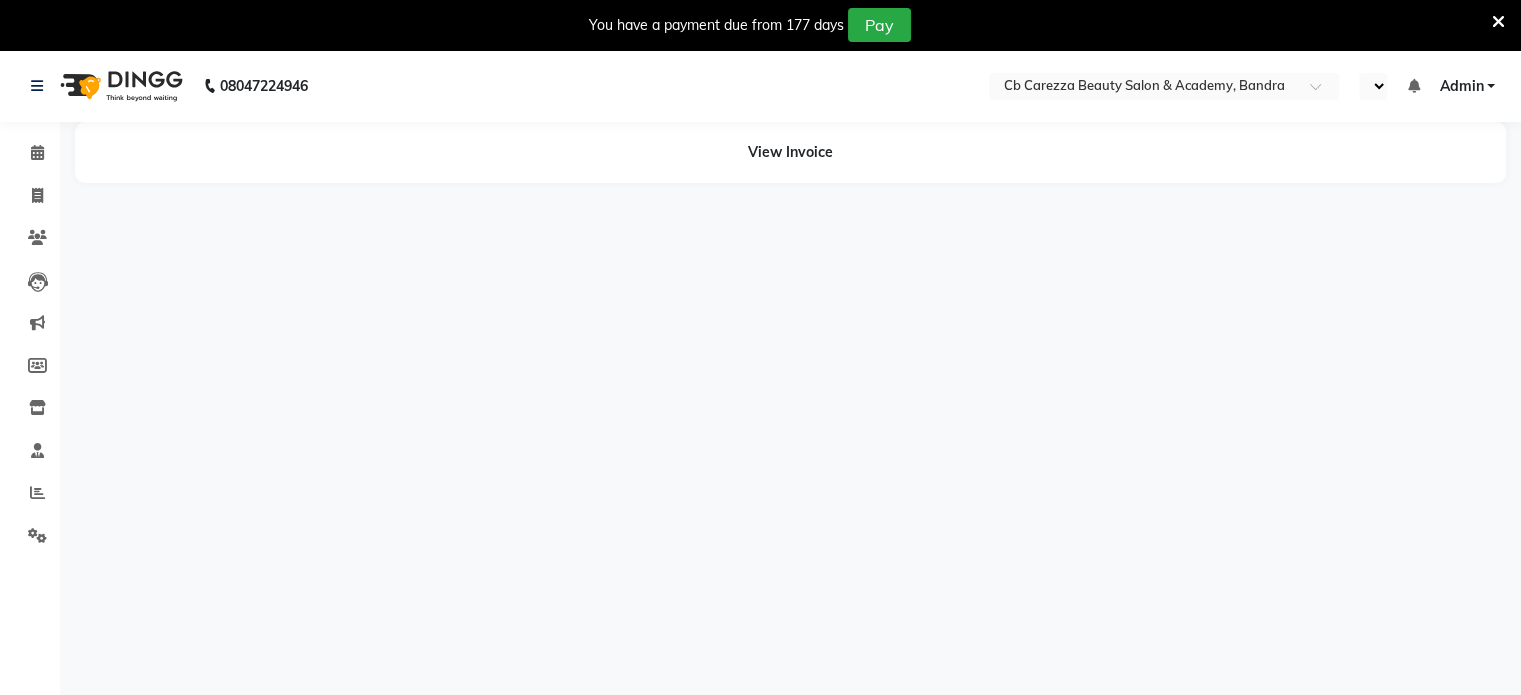 select on "en" 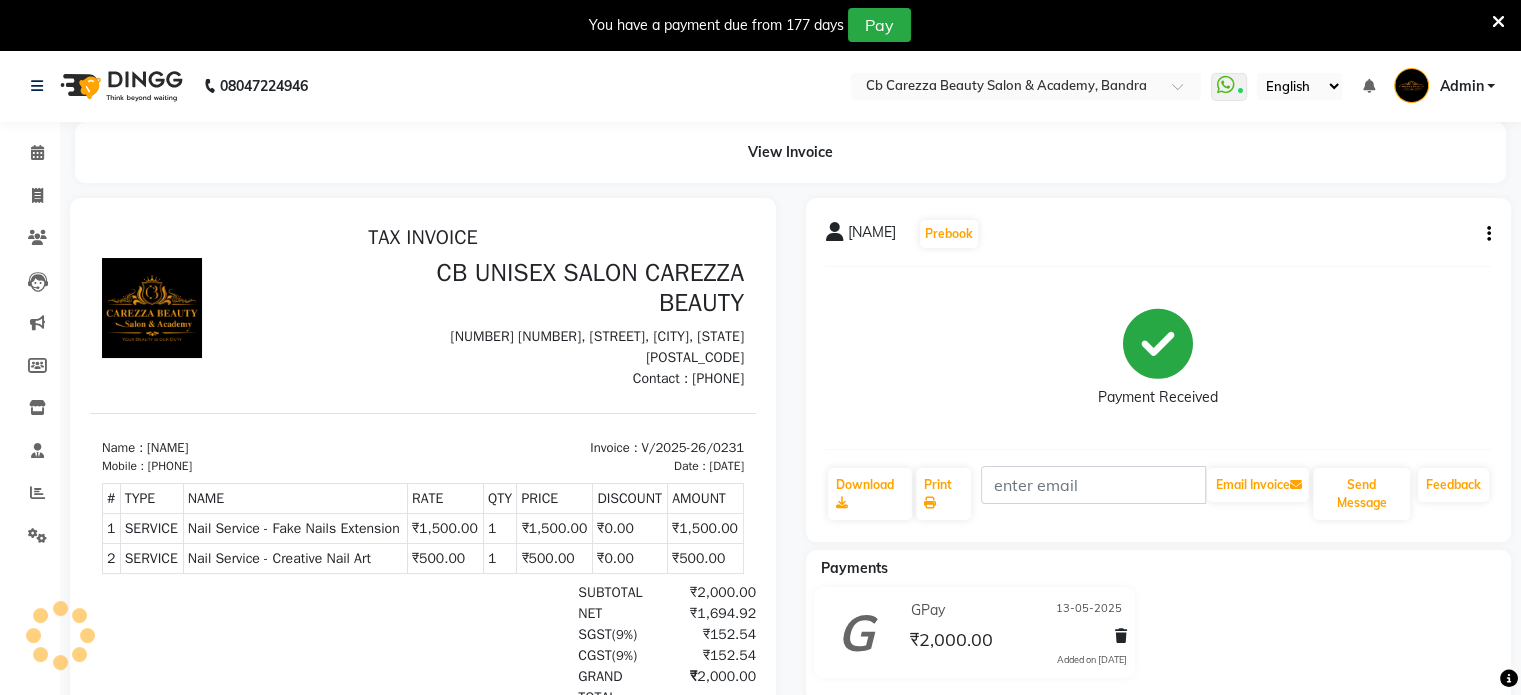 scroll, scrollTop: 0, scrollLeft: 0, axis: both 